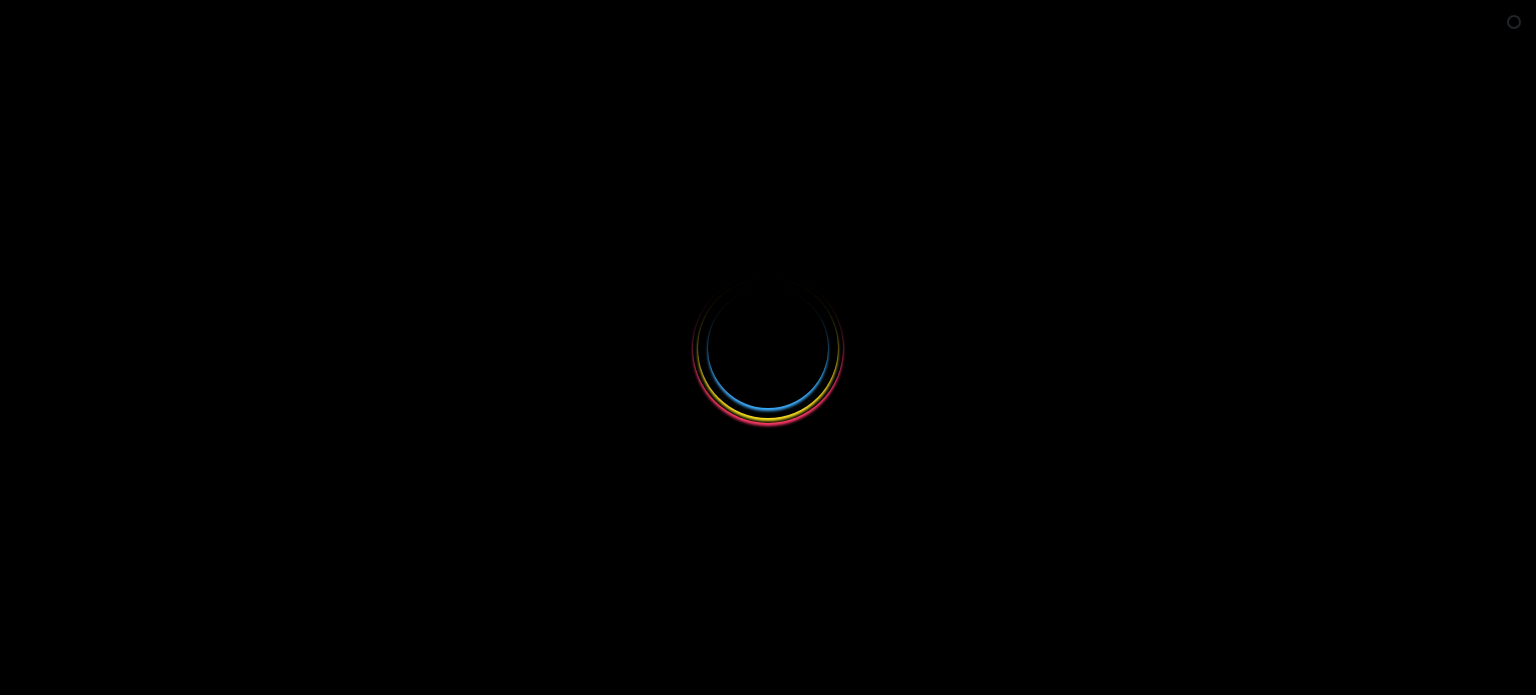 scroll, scrollTop: 0, scrollLeft: 0, axis: both 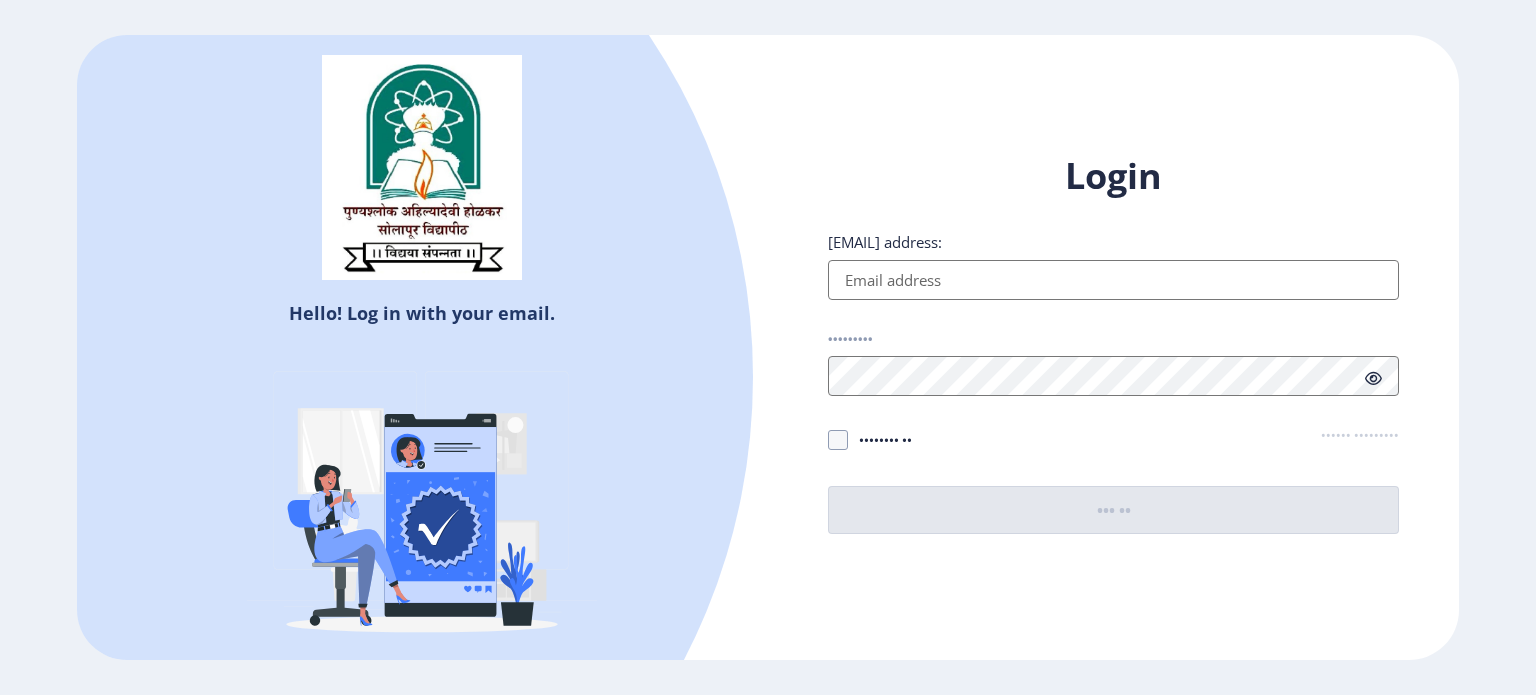 click on "[EMAIL] address:" at bounding box center (1113, 280) 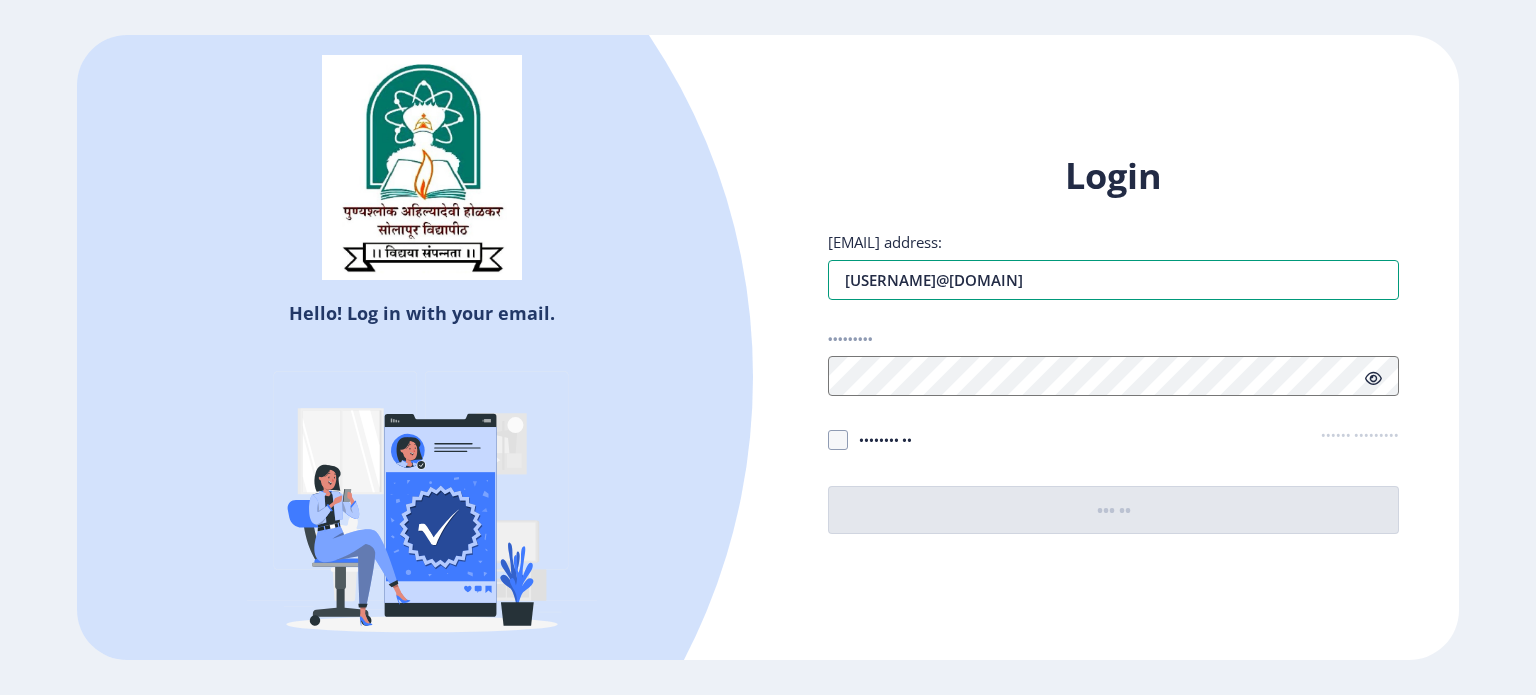 type on "[USERNAME]@[DOMAIN]" 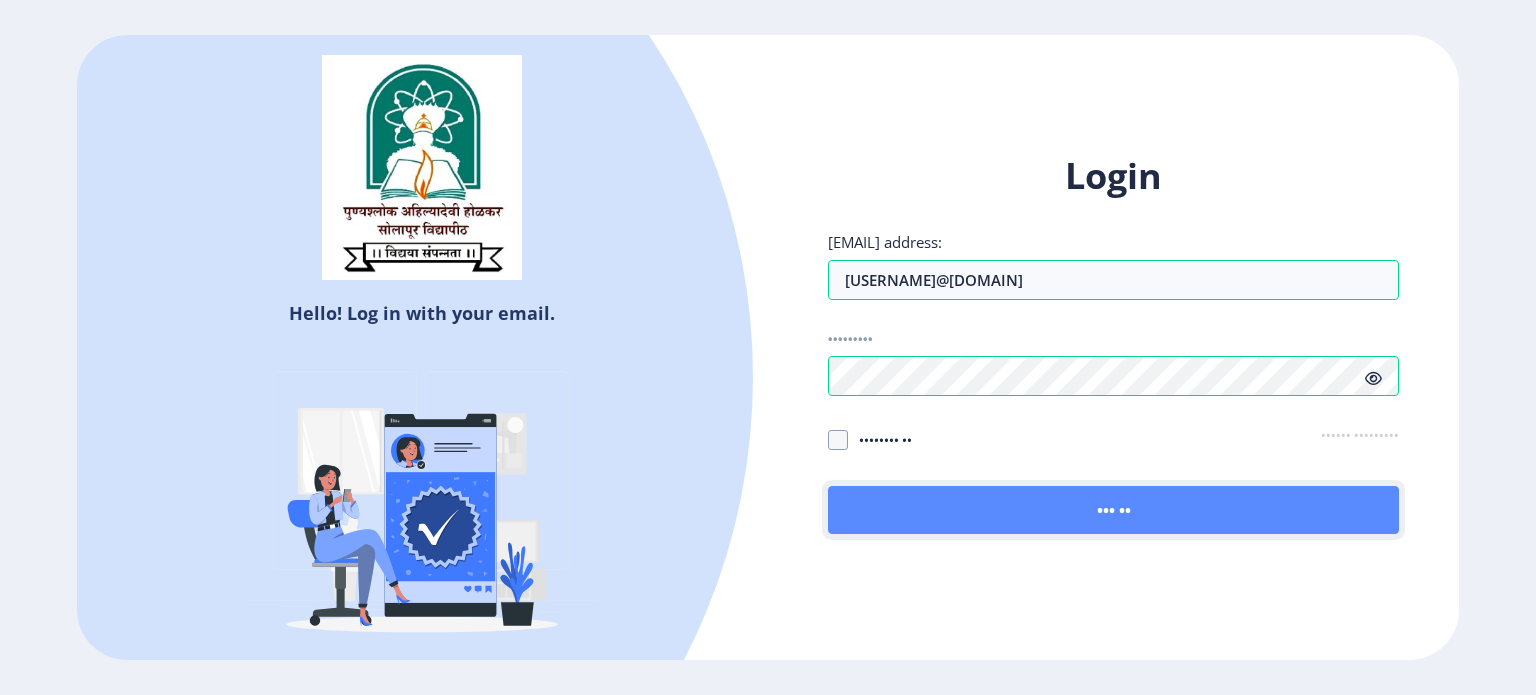click on "••• ••" at bounding box center (1113, 510) 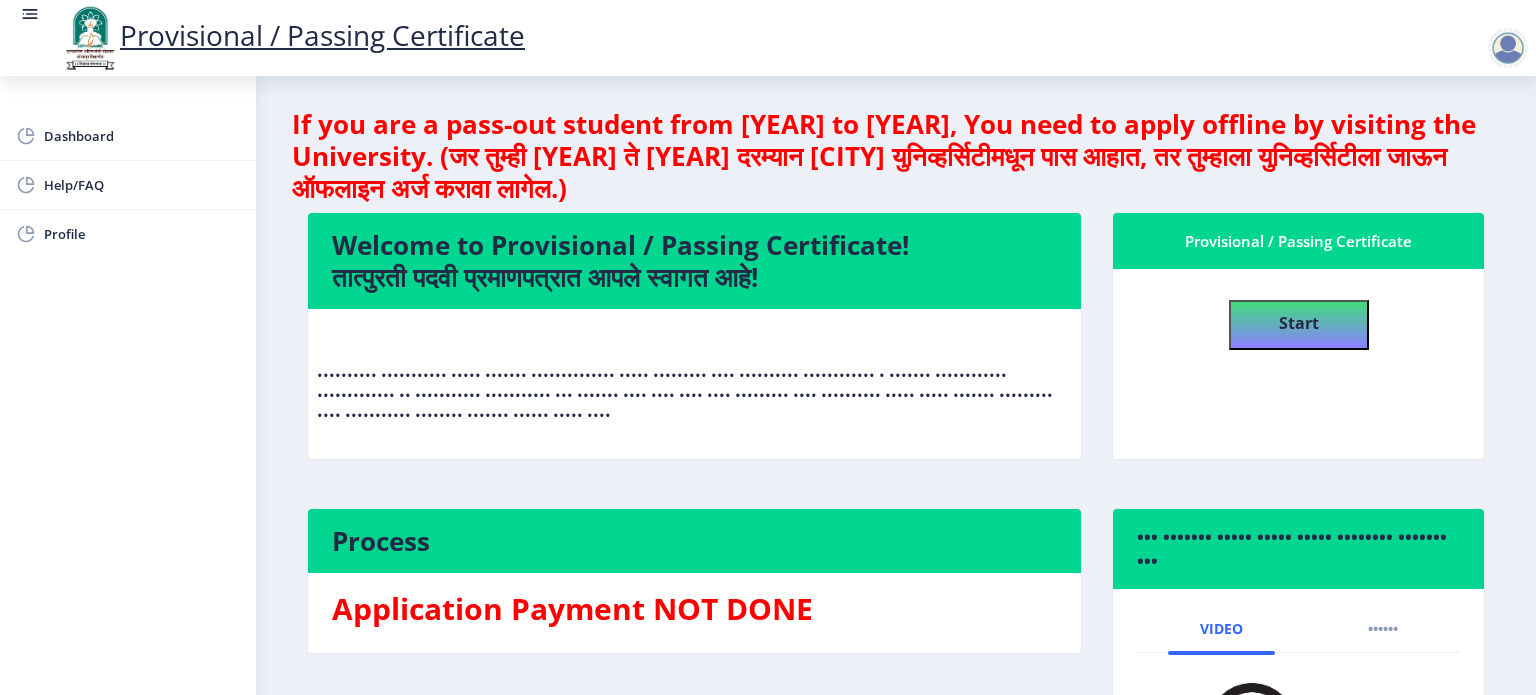 scroll, scrollTop: 0, scrollLeft: 0, axis: both 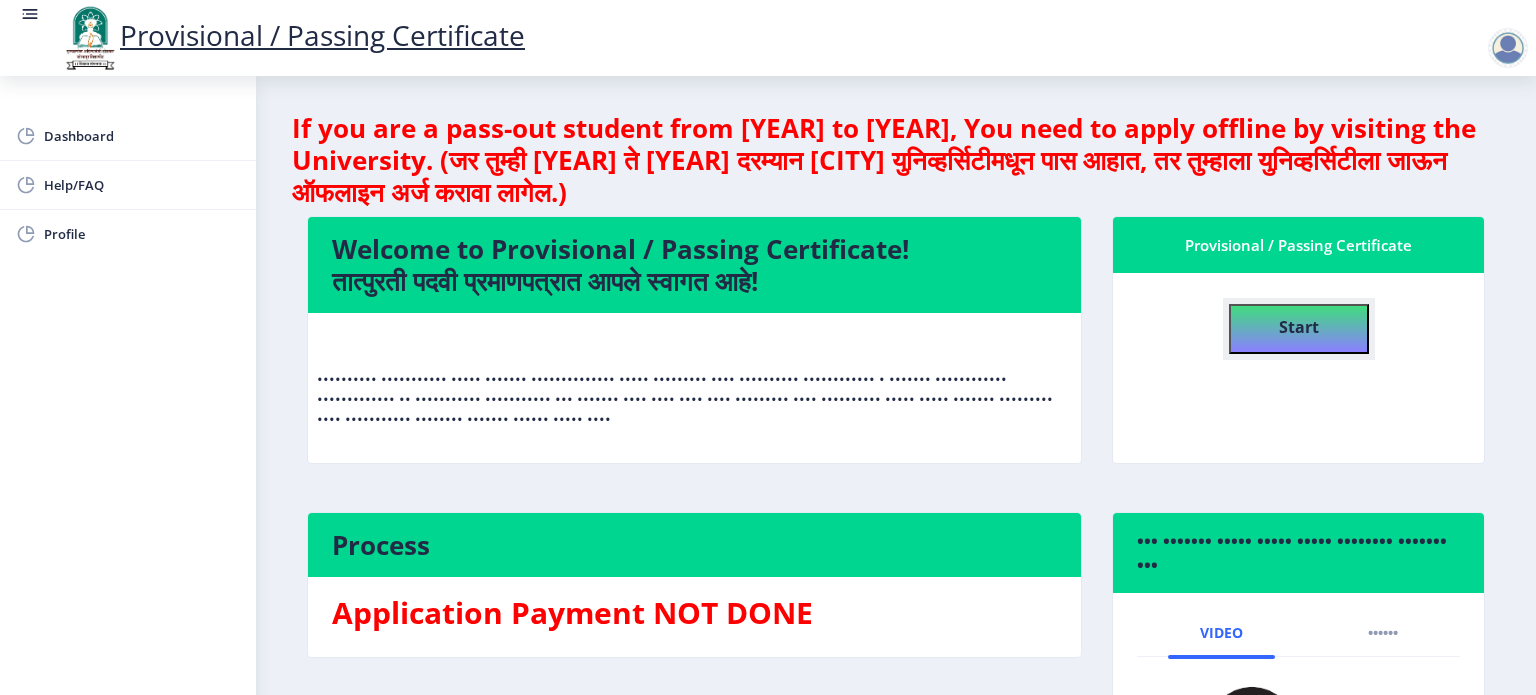 click on "Start" at bounding box center (1299, 329) 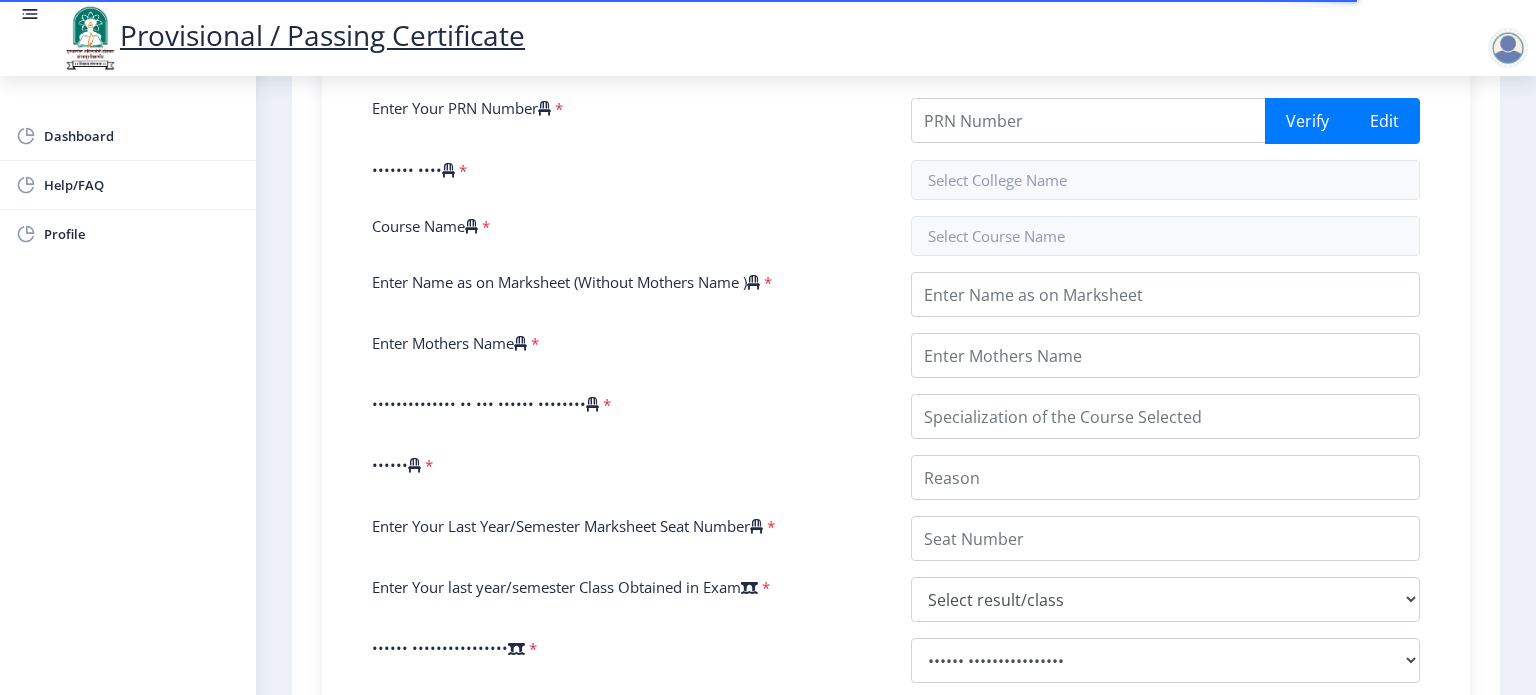 scroll, scrollTop: 320, scrollLeft: 0, axis: vertical 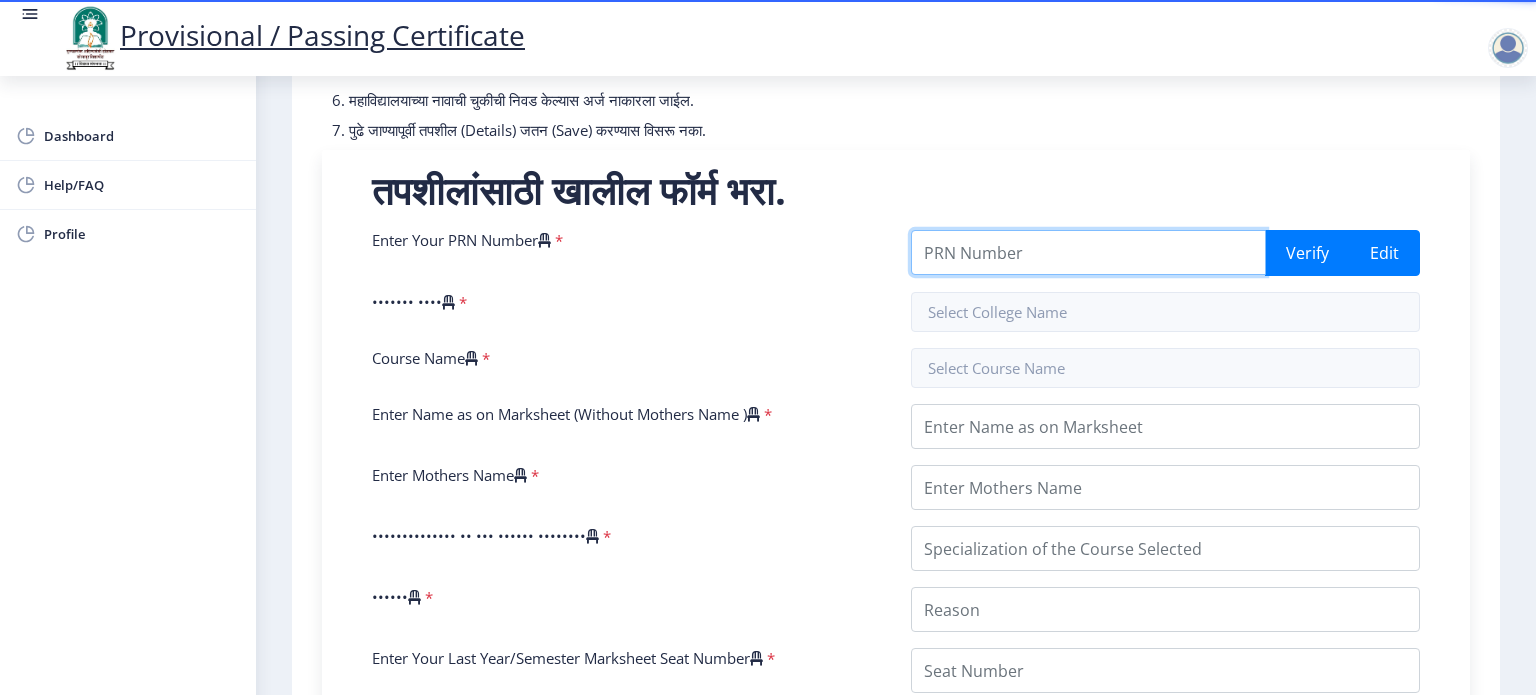 click on "Enter Your PRN Number" at bounding box center [1088, 252] 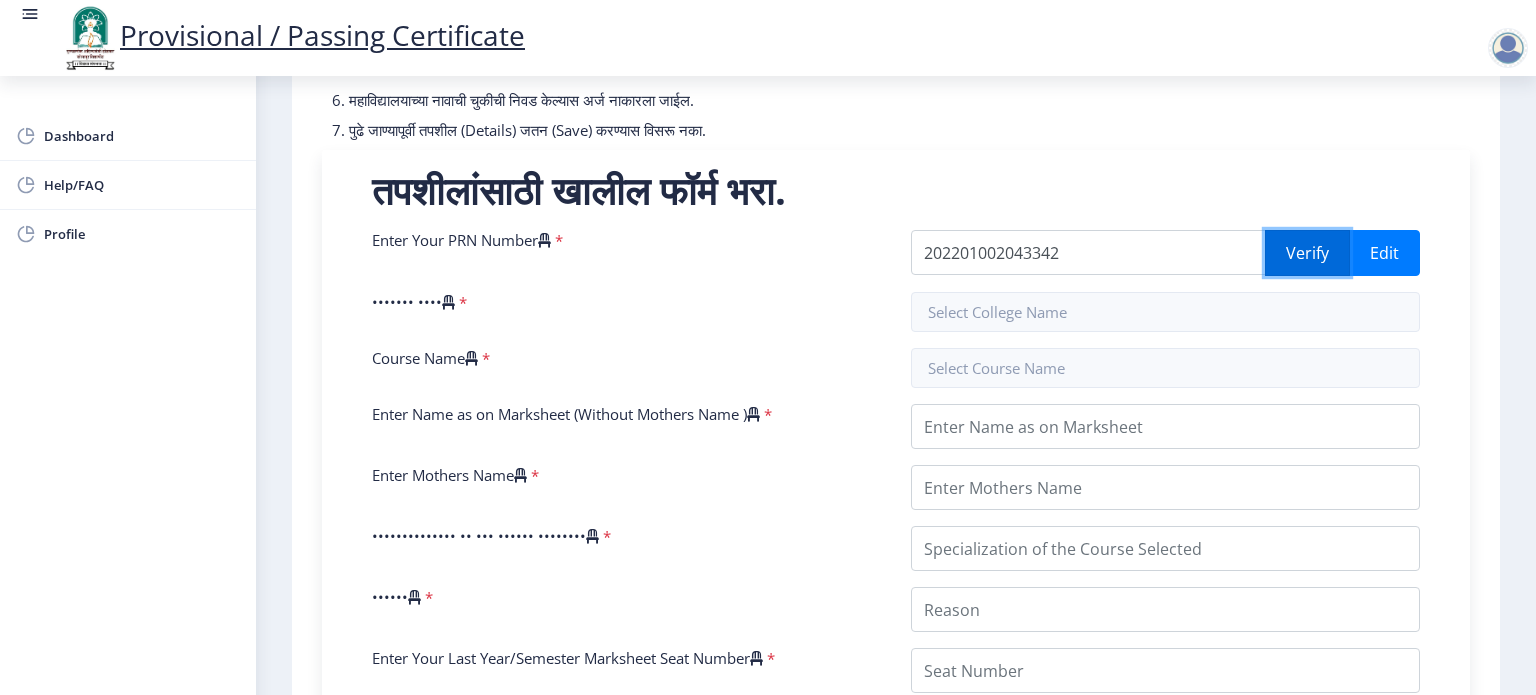 click on "Verify" at bounding box center (1307, 253) 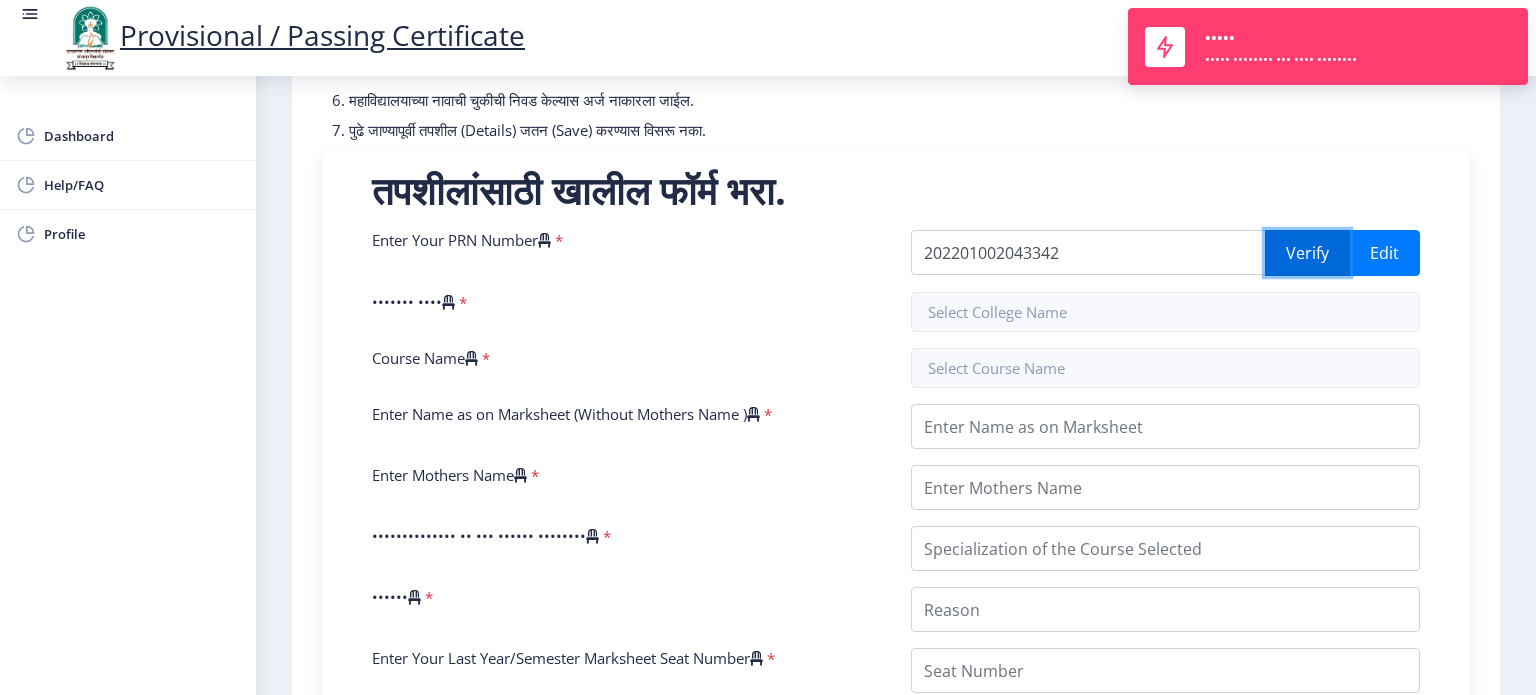 click on "Verify" at bounding box center (1307, 253) 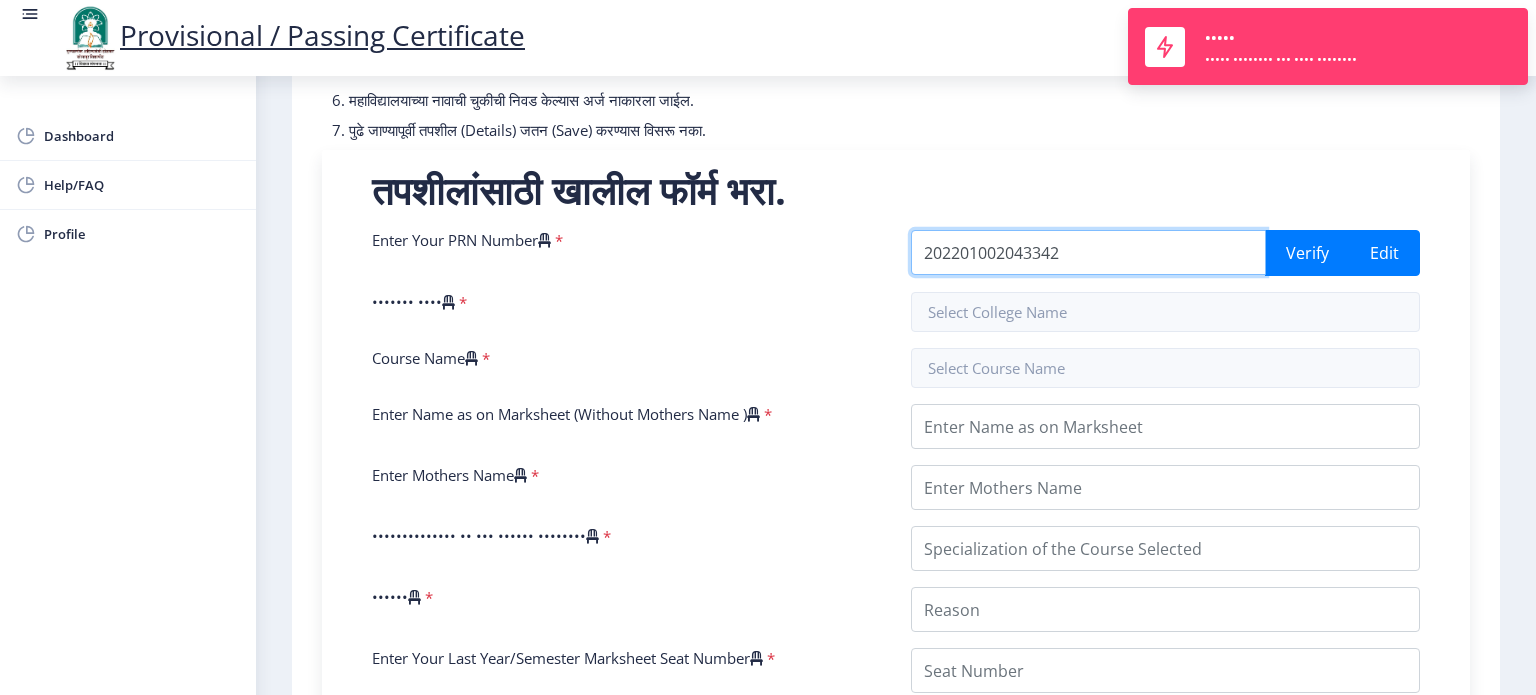 click on "202201002043342" at bounding box center (1088, 252) 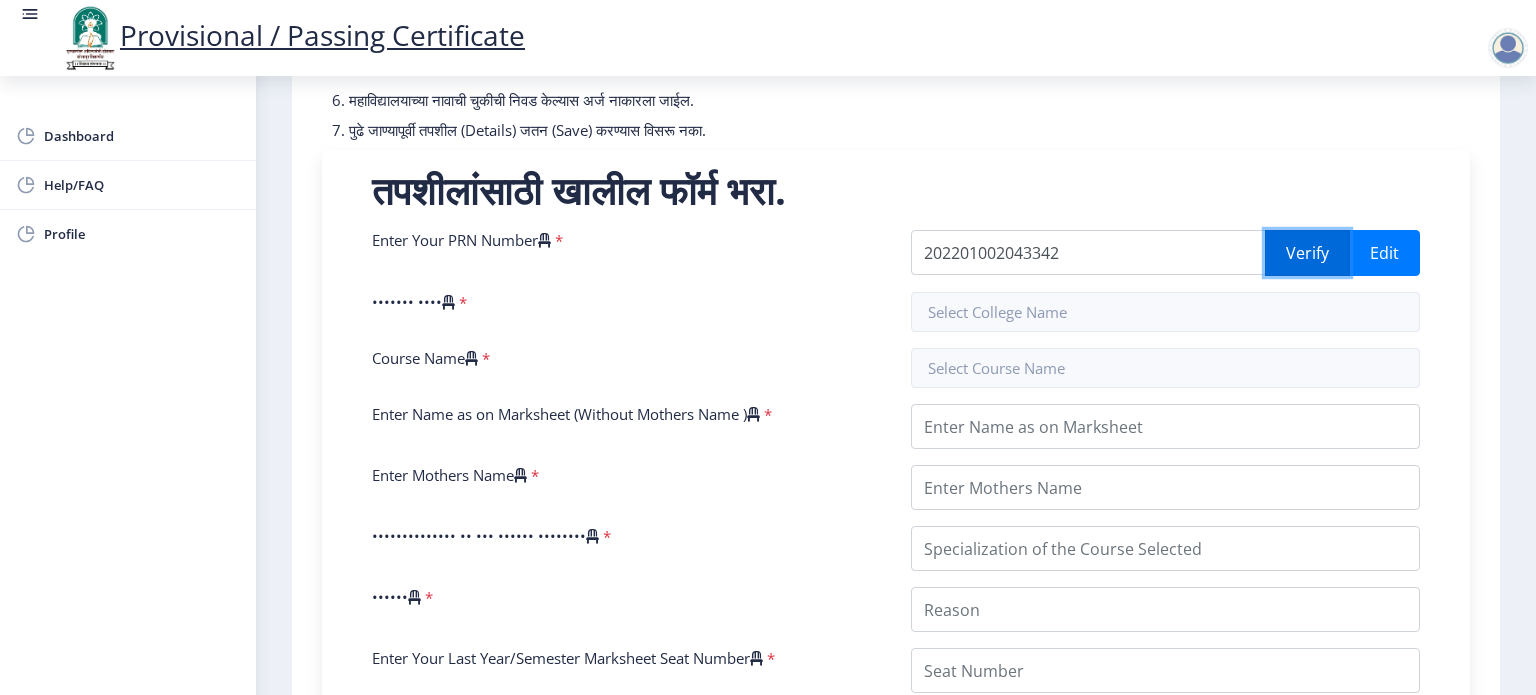 click on "Verify" at bounding box center [1307, 253] 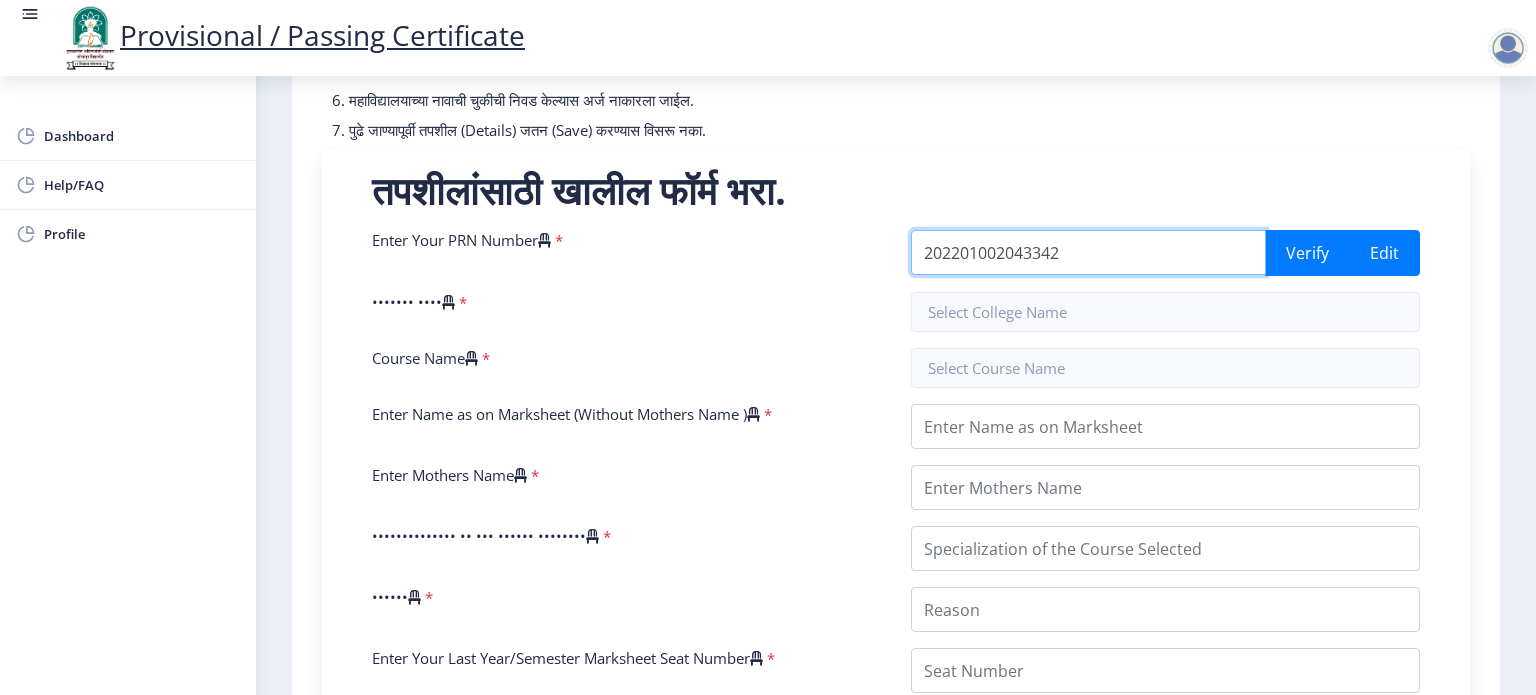 click on "202201002043342" at bounding box center (1088, 252) 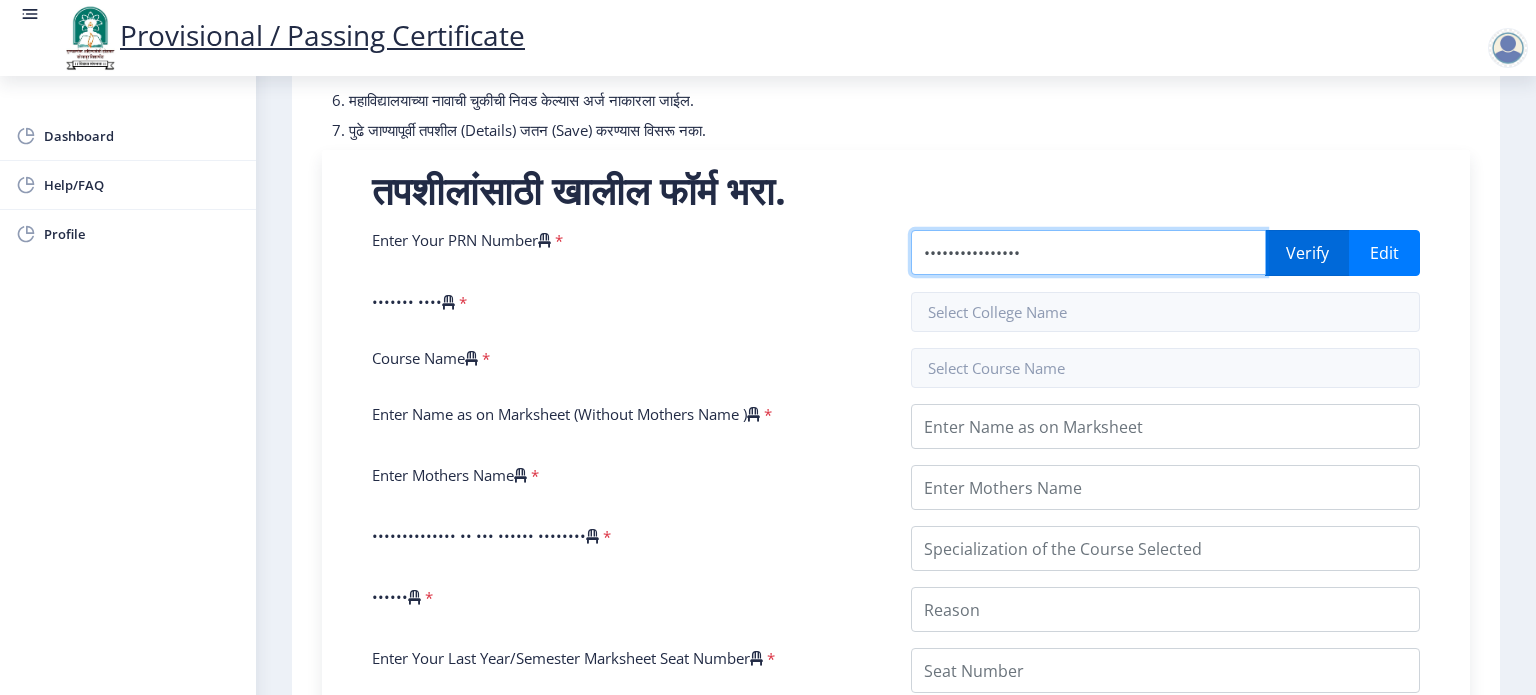 type on "••••••••••••••••" 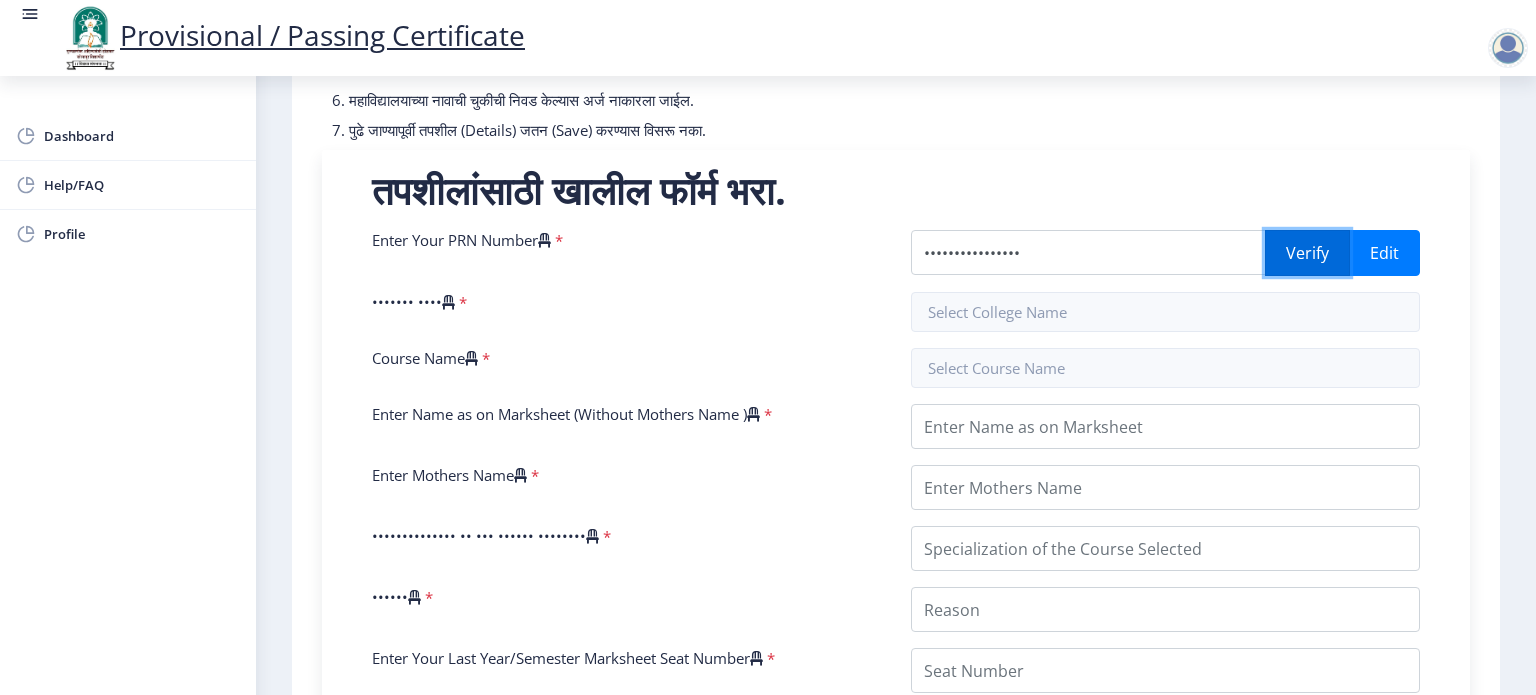 click on "Verify" at bounding box center [1307, 253] 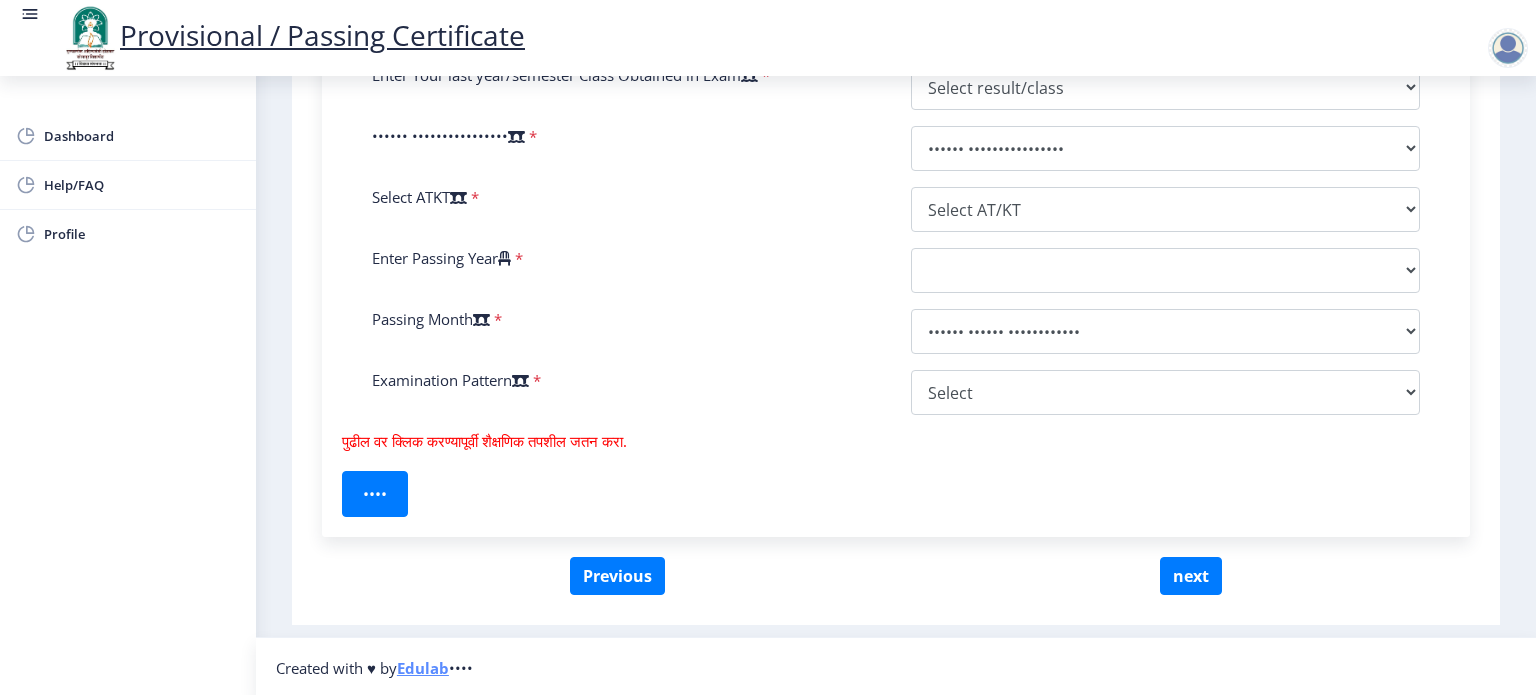 scroll, scrollTop: 0, scrollLeft: 0, axis: both 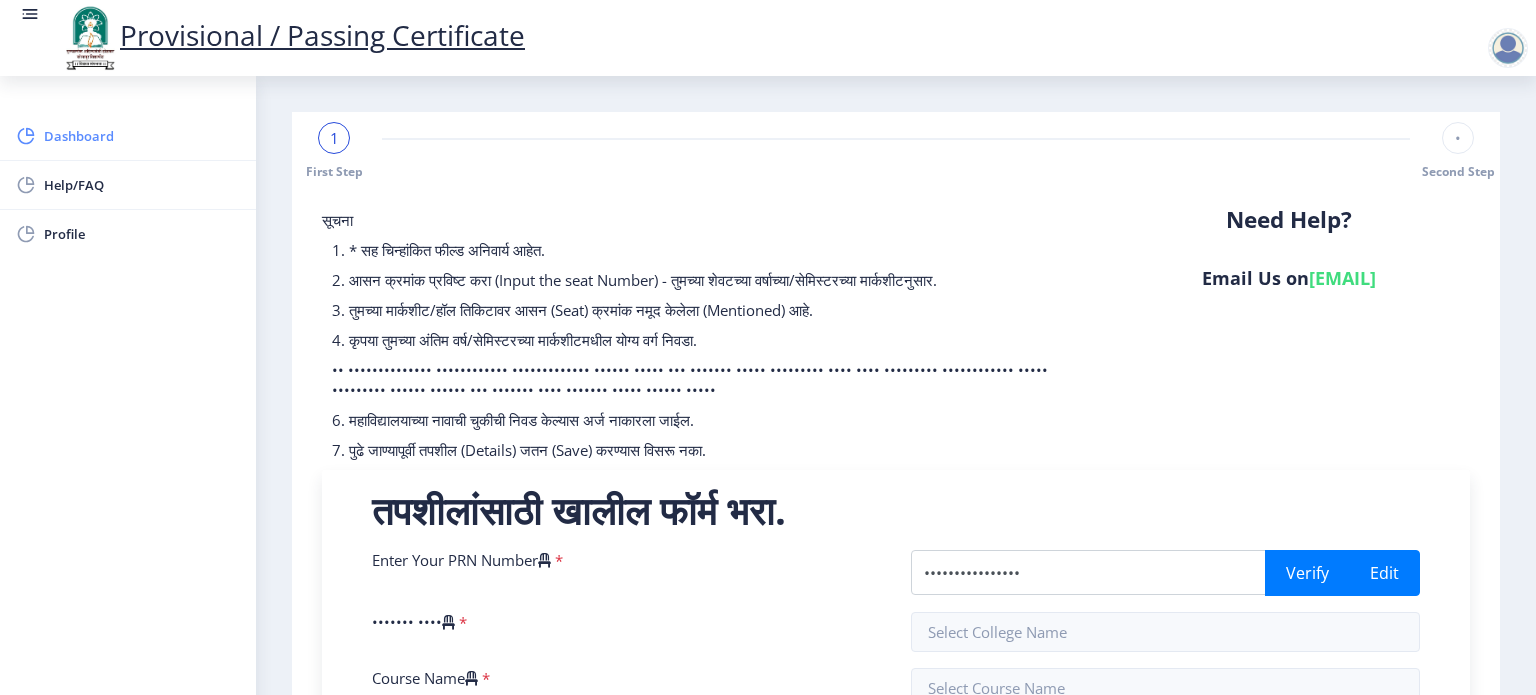 click on "Dashboard" at bounding box center [142, 136] 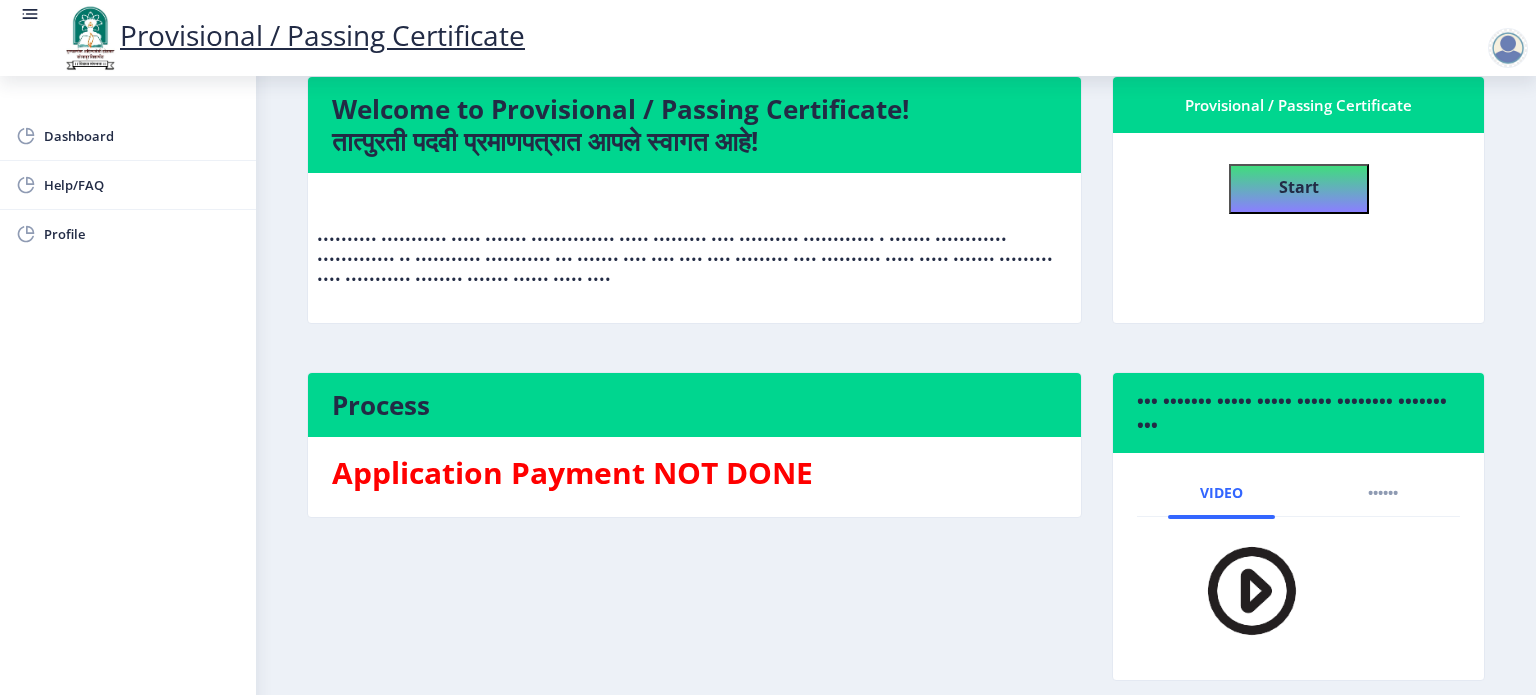 scroll, scrollTop: 142, scrollLeft: 0, axis: vertical 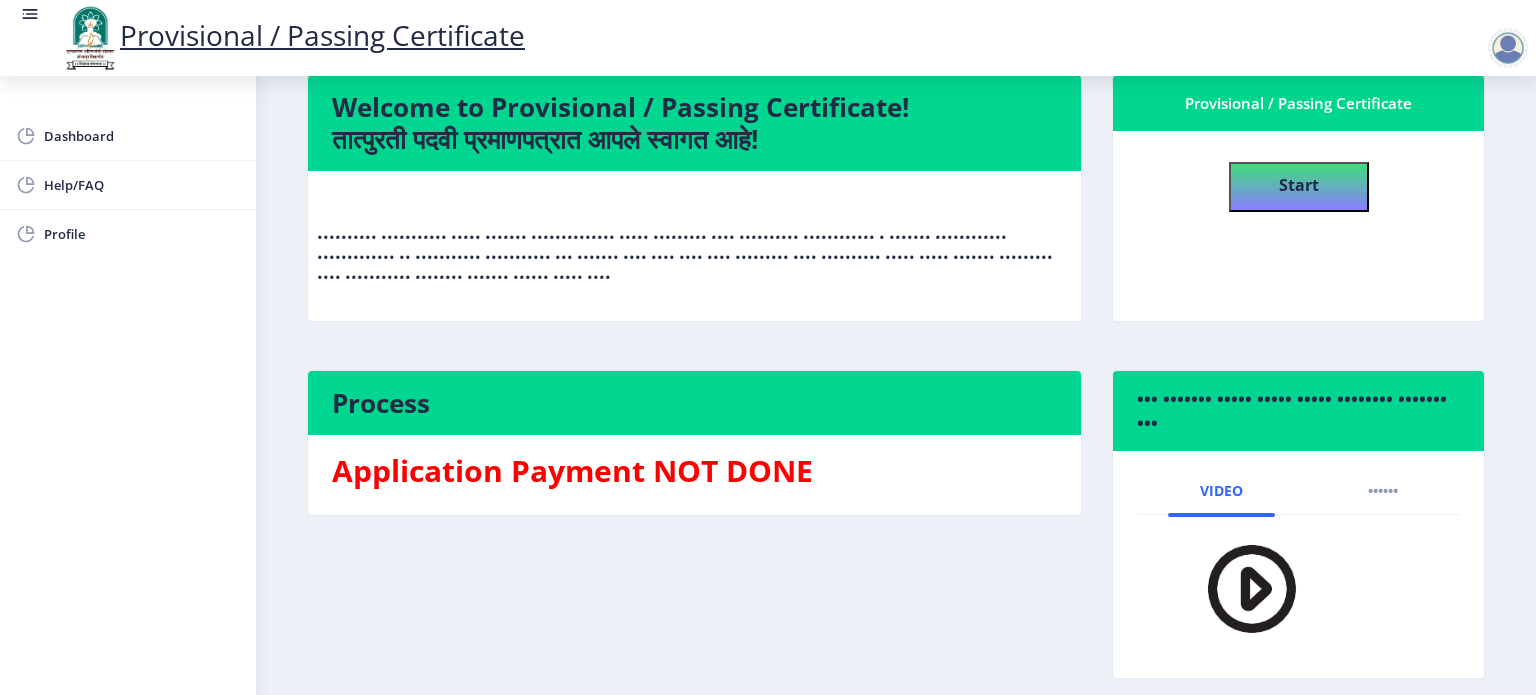 click at bounding box center [1239, 588] 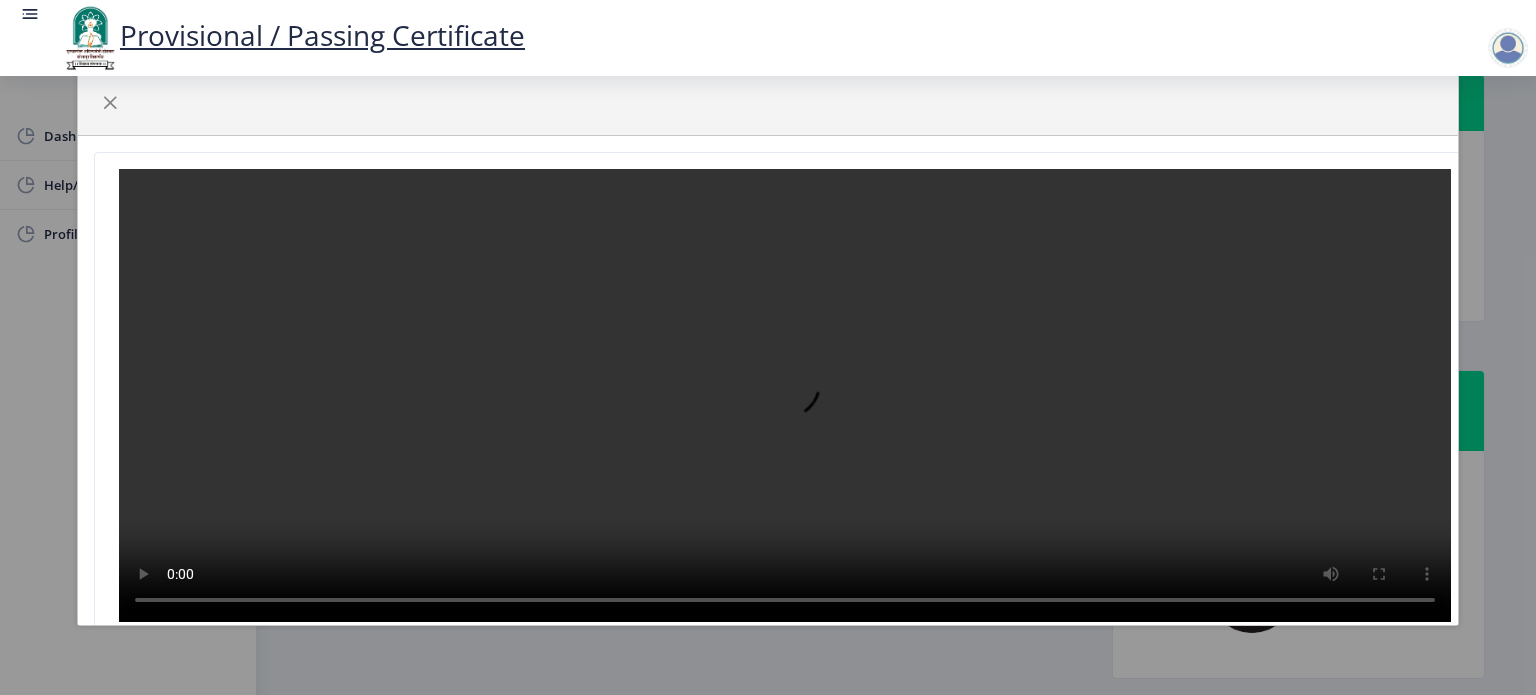 click at bounding box center [785, 395] 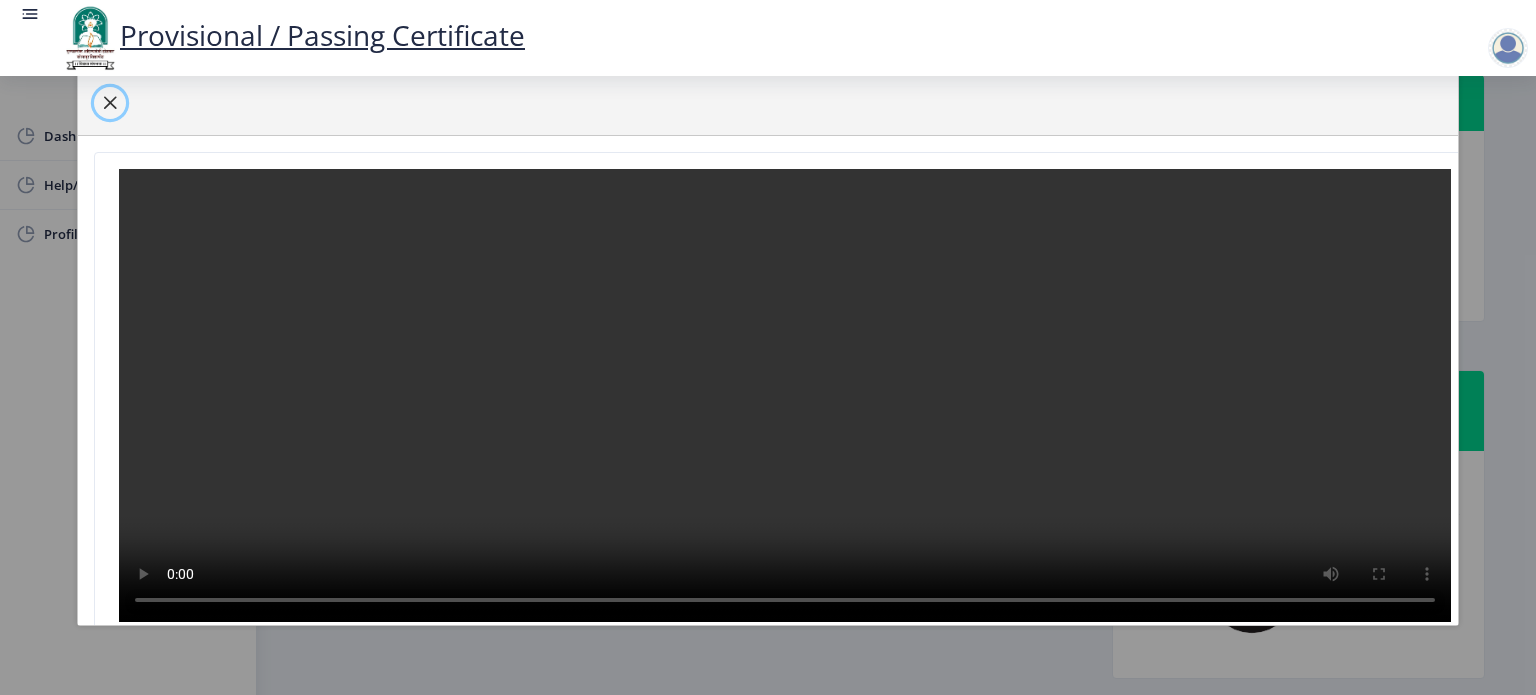 click at bounding box center [110, 103] 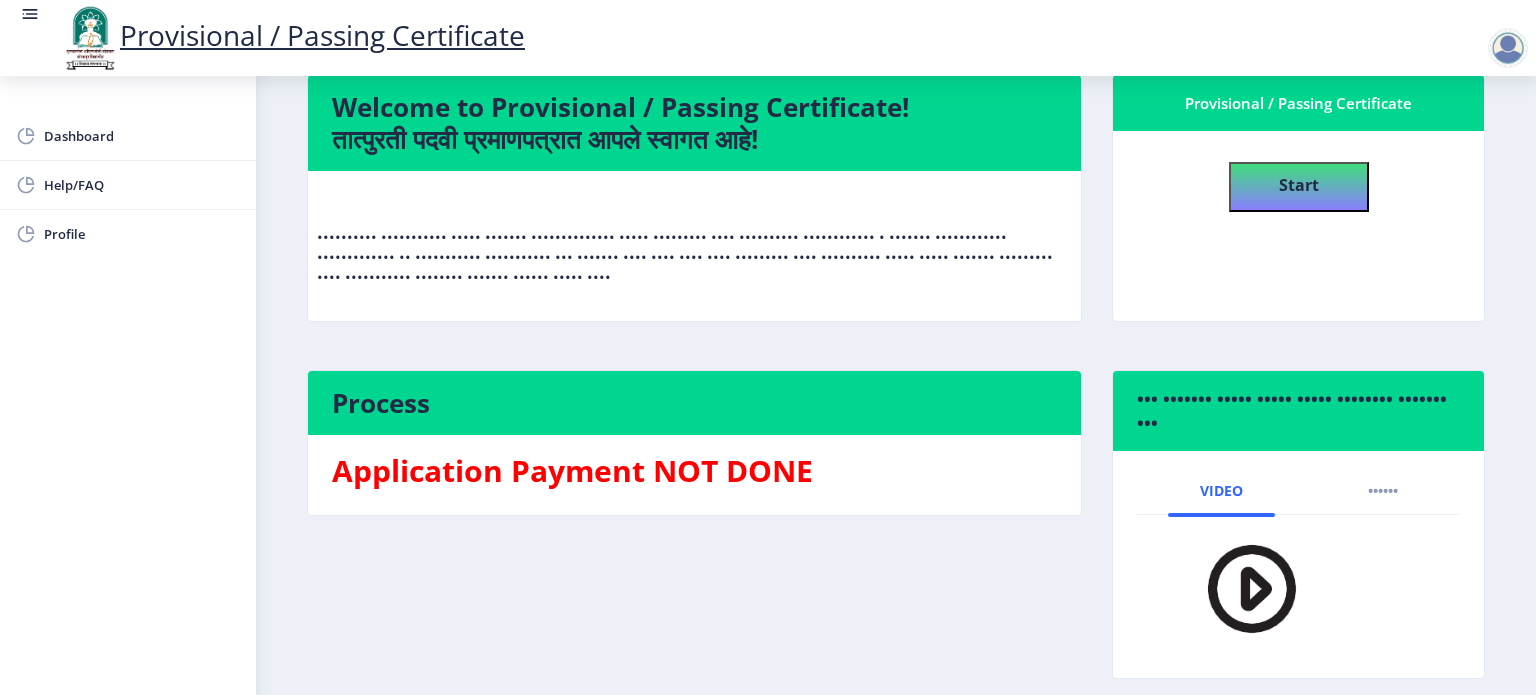 click on "•••••••••• ••••••••••• ••••• ••••••• •••••••••••••• ••••• ••••••••• •••• •••••••••• •••••••••••• • ••••••• •••••••••••• ••••••••••••• •• ••••••••••• ••••••••••• ••• ••••••• •••• •••• •••• •••• ••••••••• •••• •••••••••• ••••• ••••• ••••••• ••••••••• •••• ••••••••••• •••••••• ••••••• •••••• ••••• ••••" at bounding box center (694, 246) 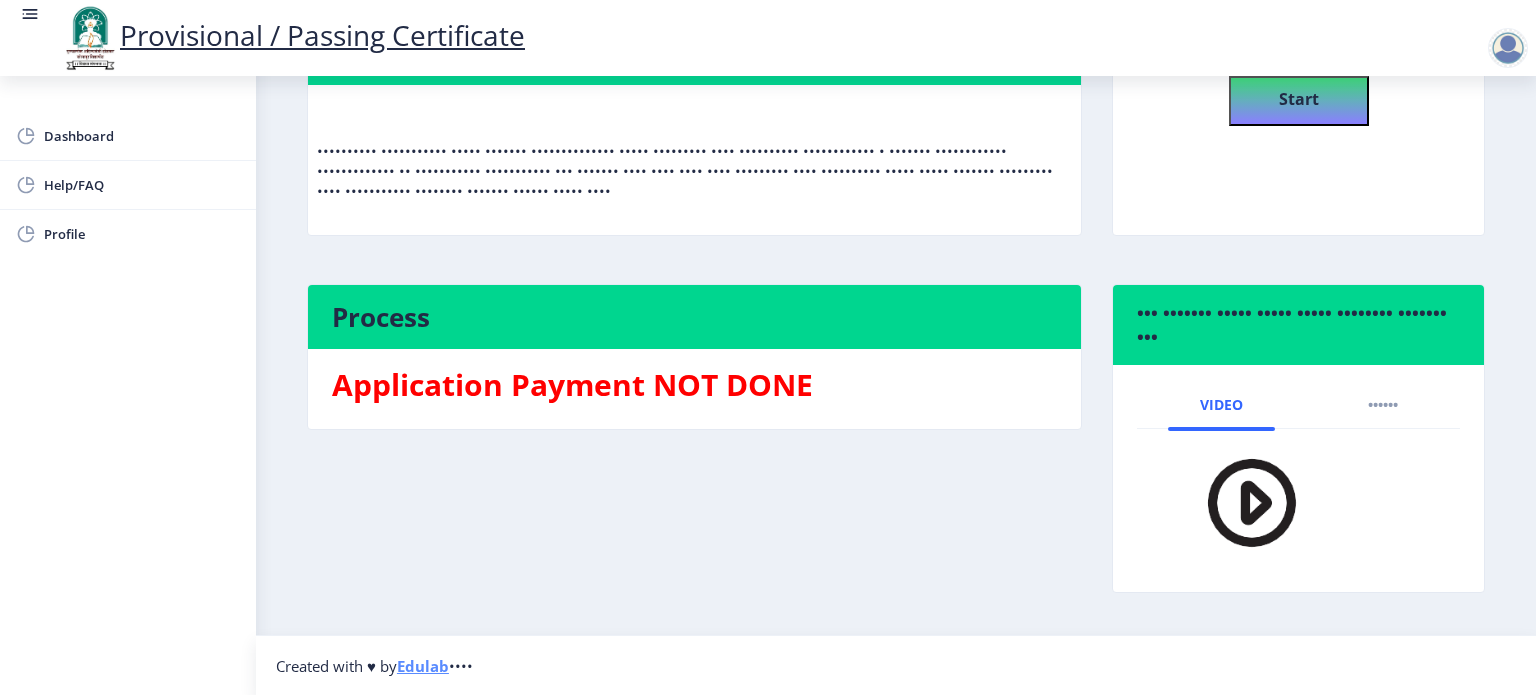 scroll, scrollTop: 0, scrollLeft: 0, axis: both 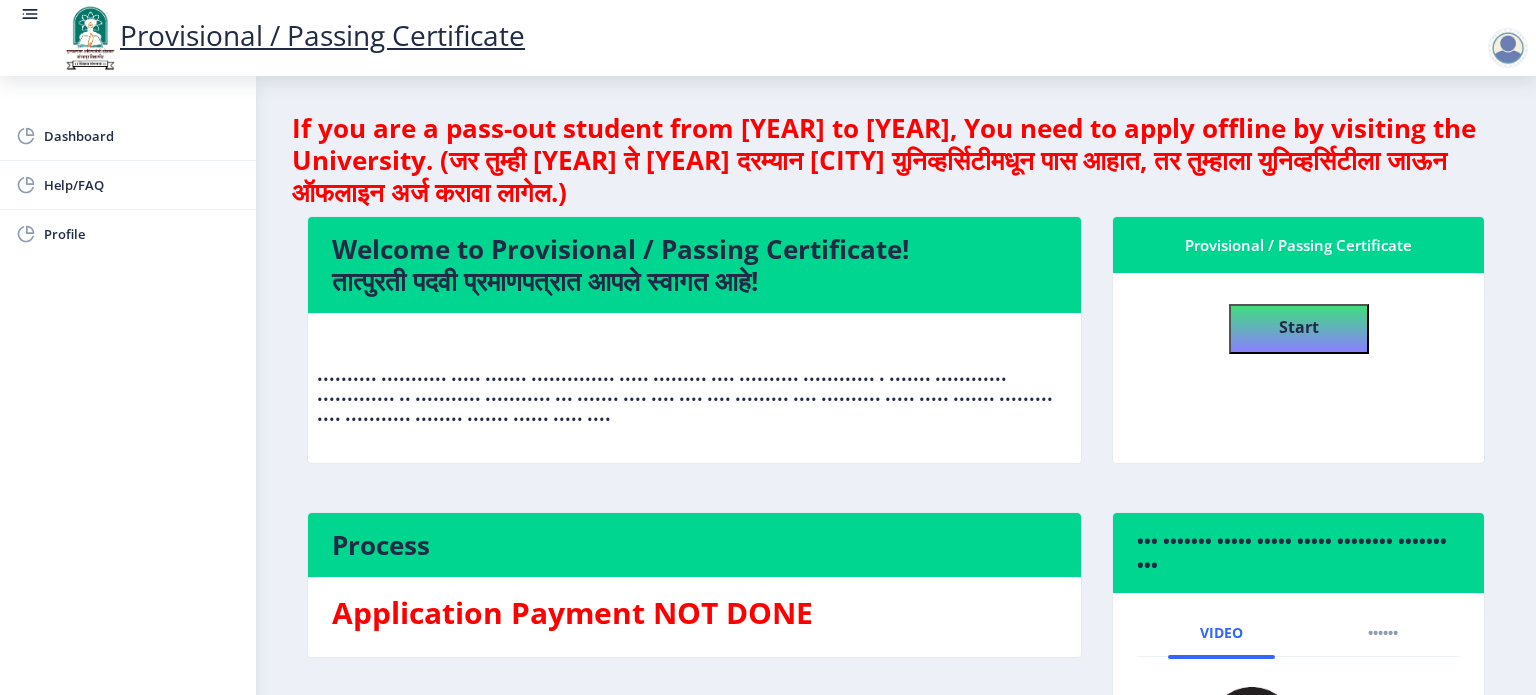 click on "Provisional / Passing Certificate" at bounding box center [1298, 245] 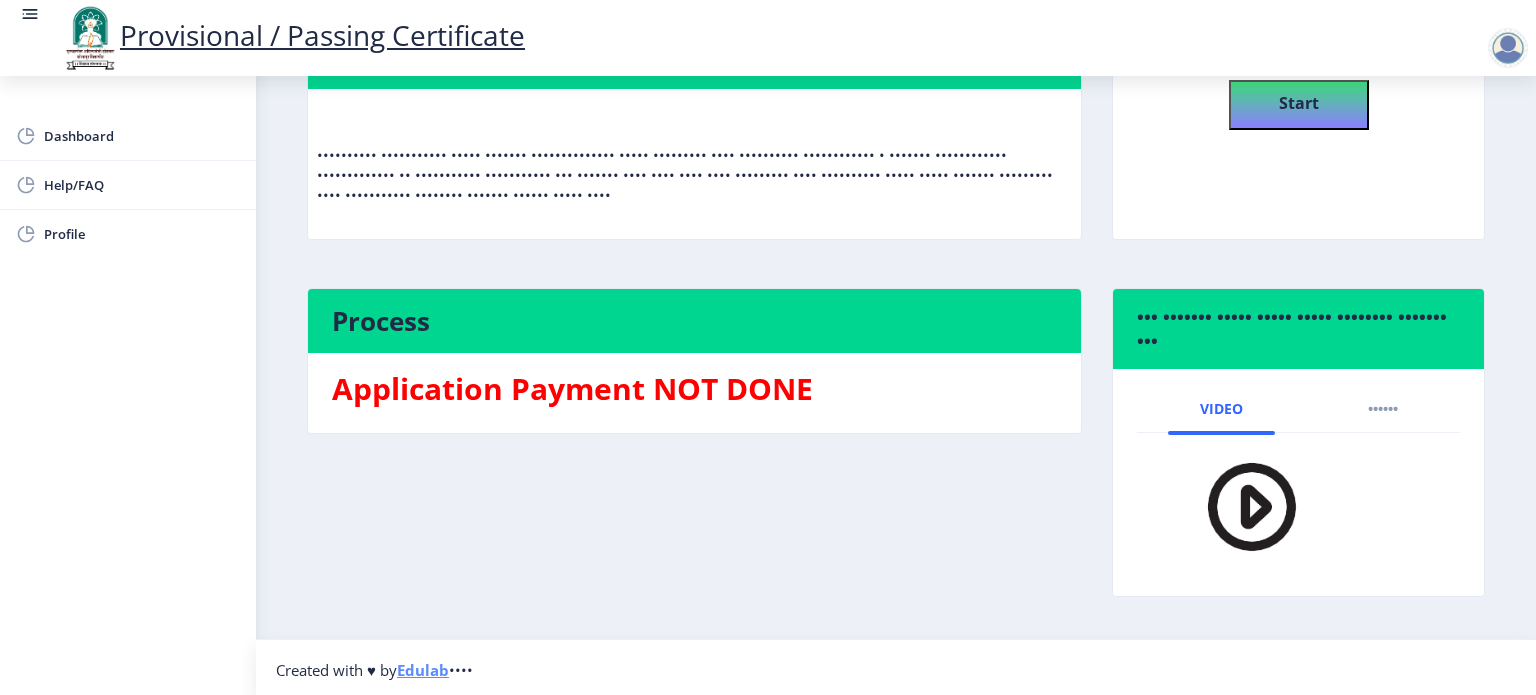 scroll, scrollTop: 228, scrollLeft: 0, axis: vertical 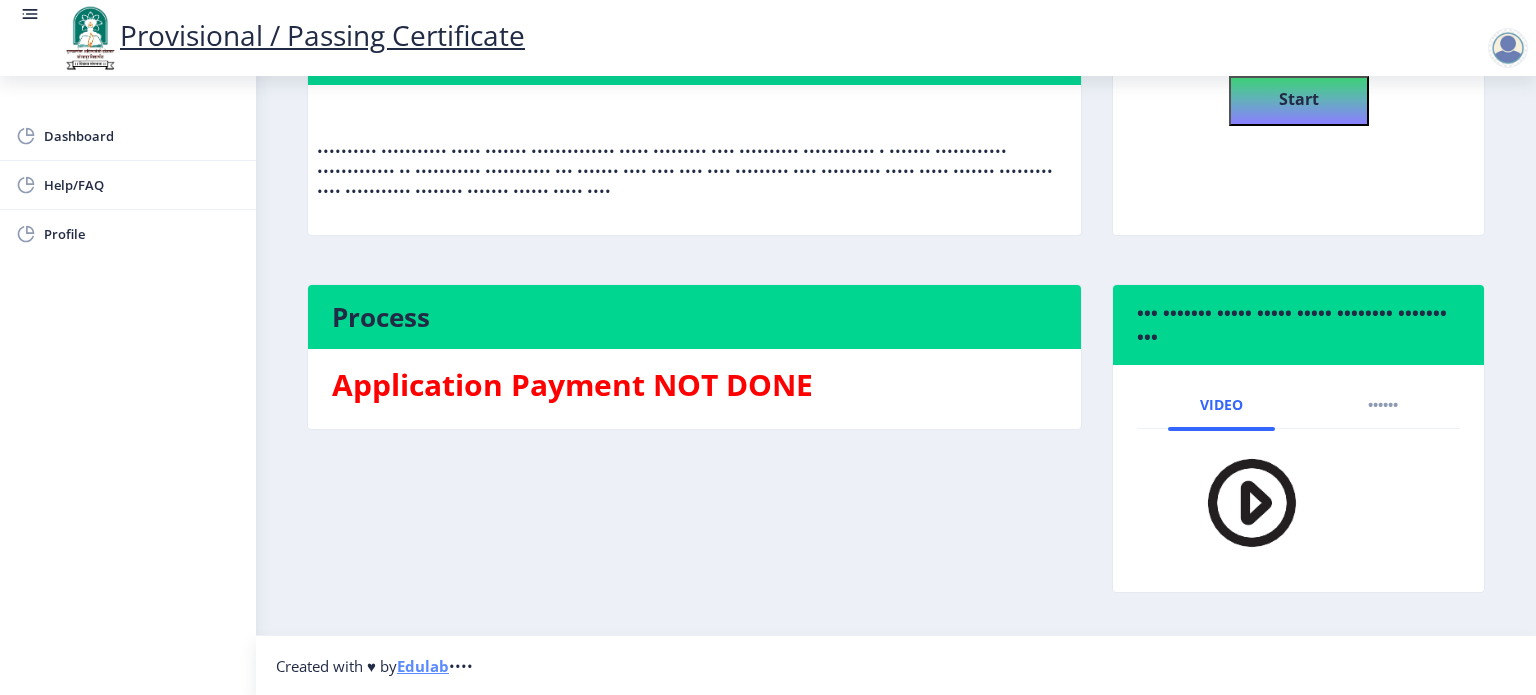 click at bounding box center [1239, 502] 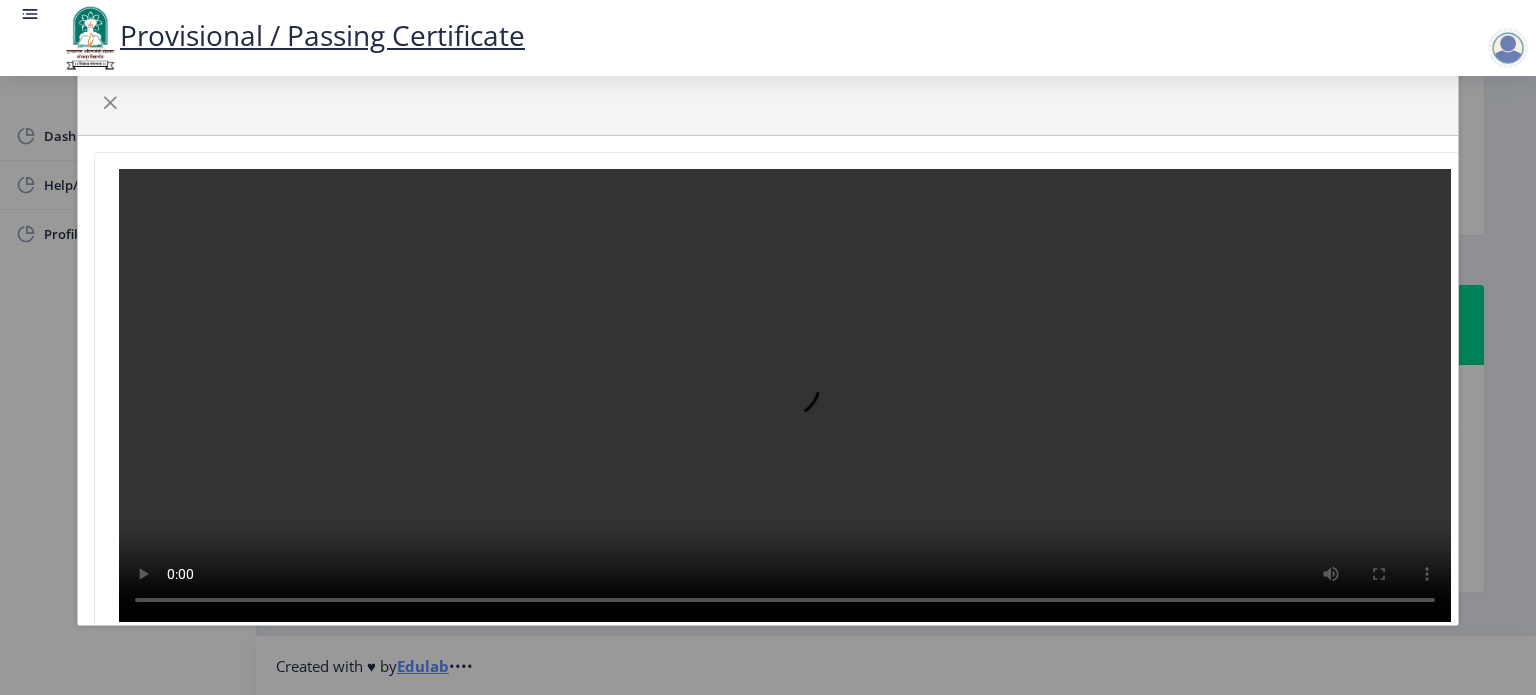 click at bounding box center (785, 395) 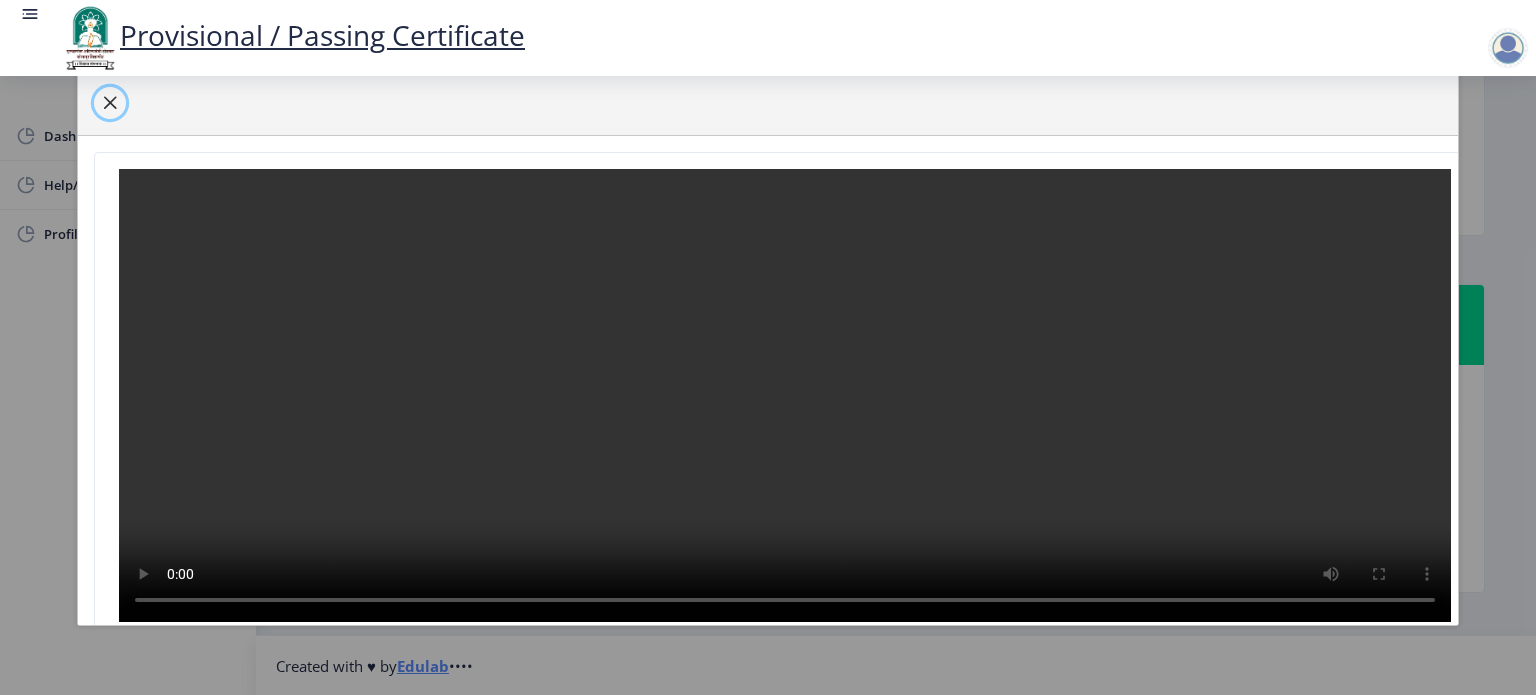 click at bounding box center (110, 103) 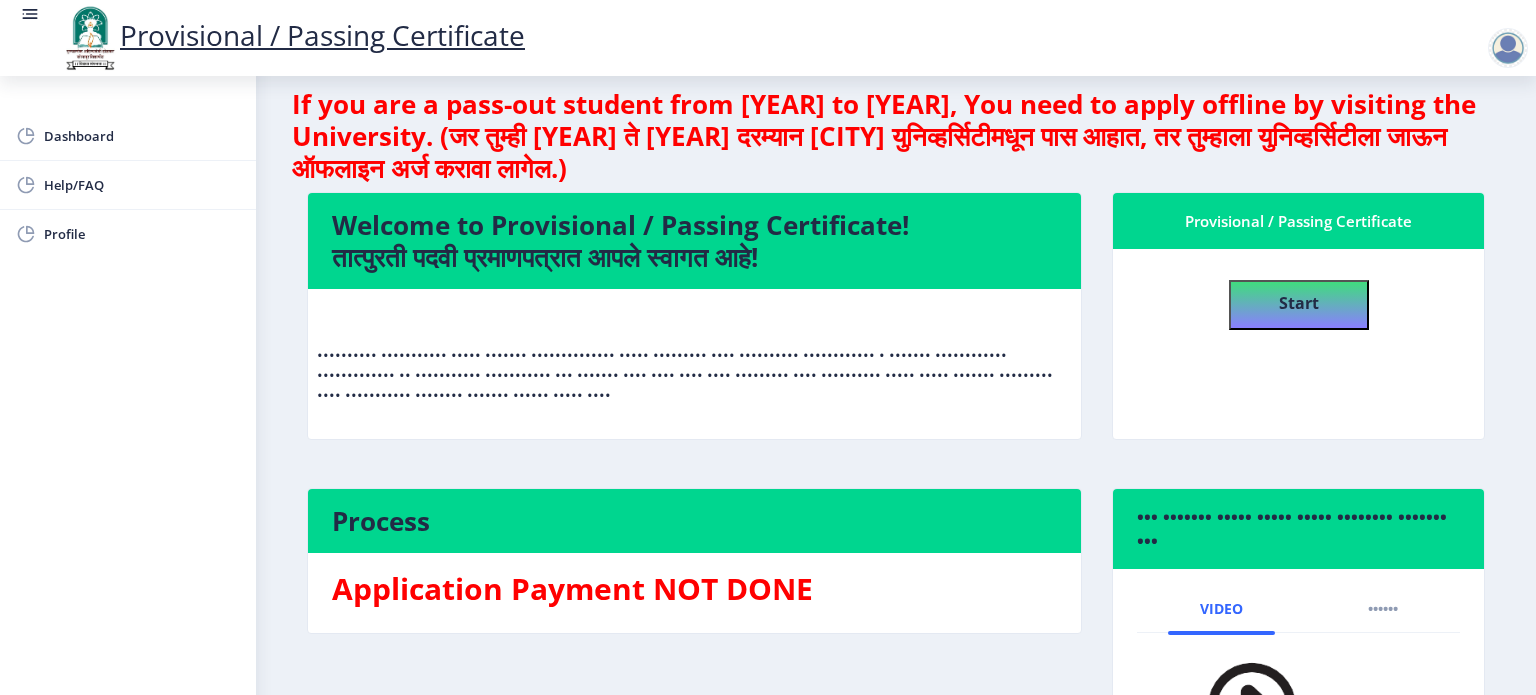 scroll, scrollTop: 0, scrollLeft: 0, axis: both 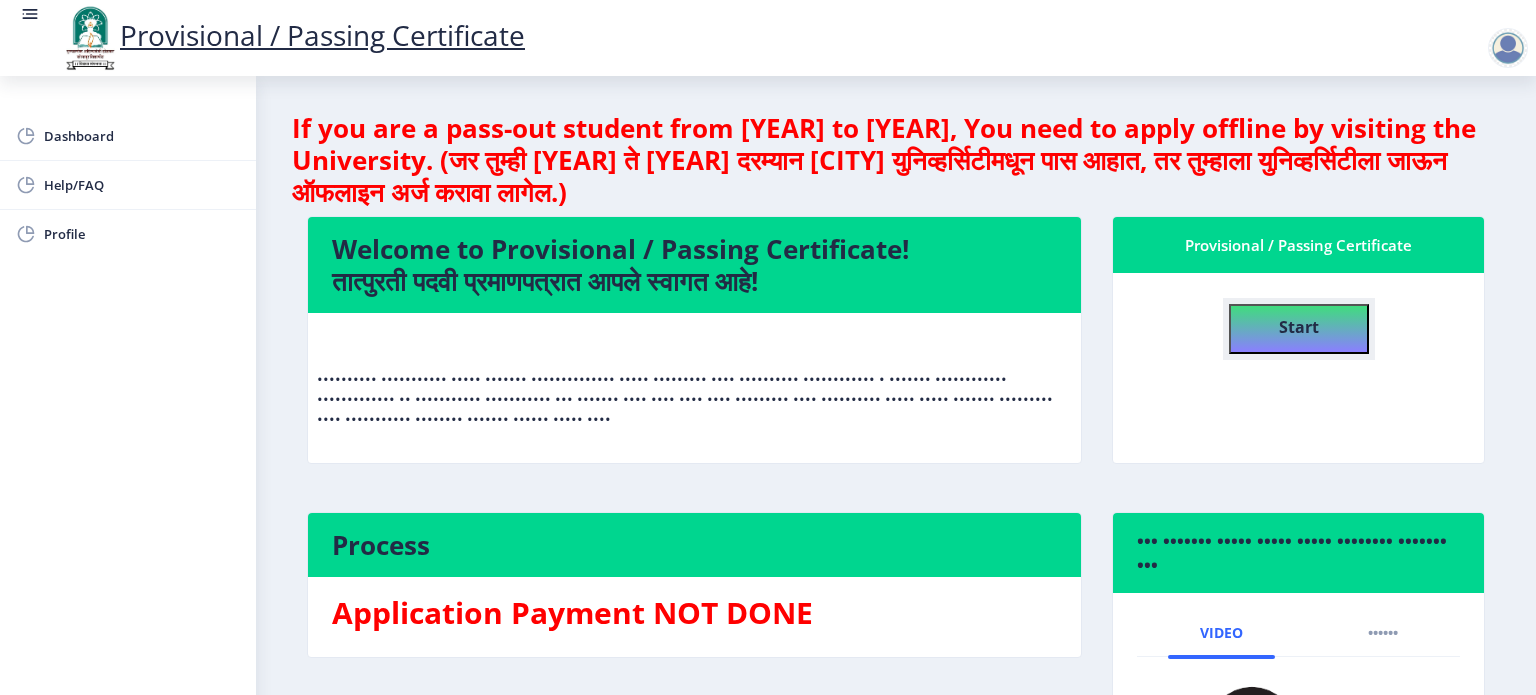 click on "Start" at bounding box center (1299, 327) 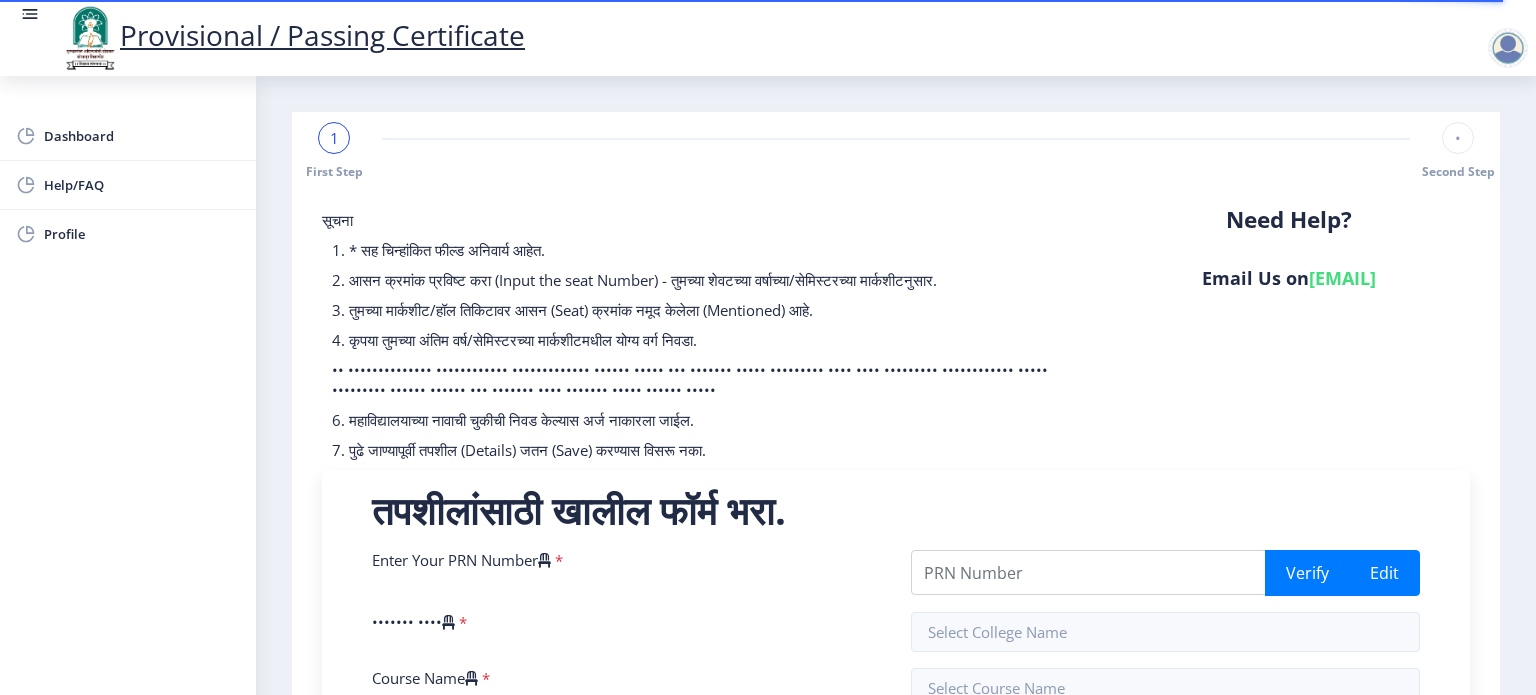click on "1" at bounding box center [334, 138] 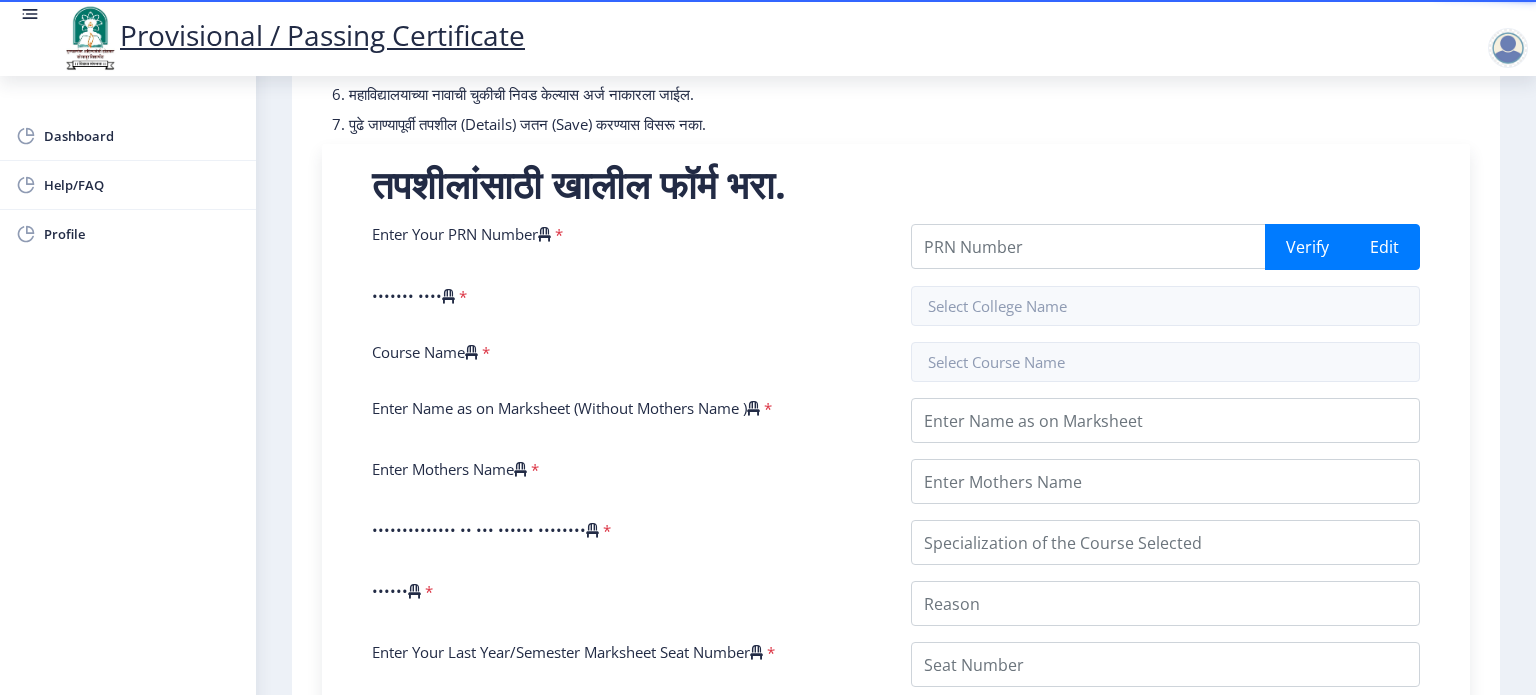 scroll, scrollTop: 327, scrollLeft: 0, axis: vertical 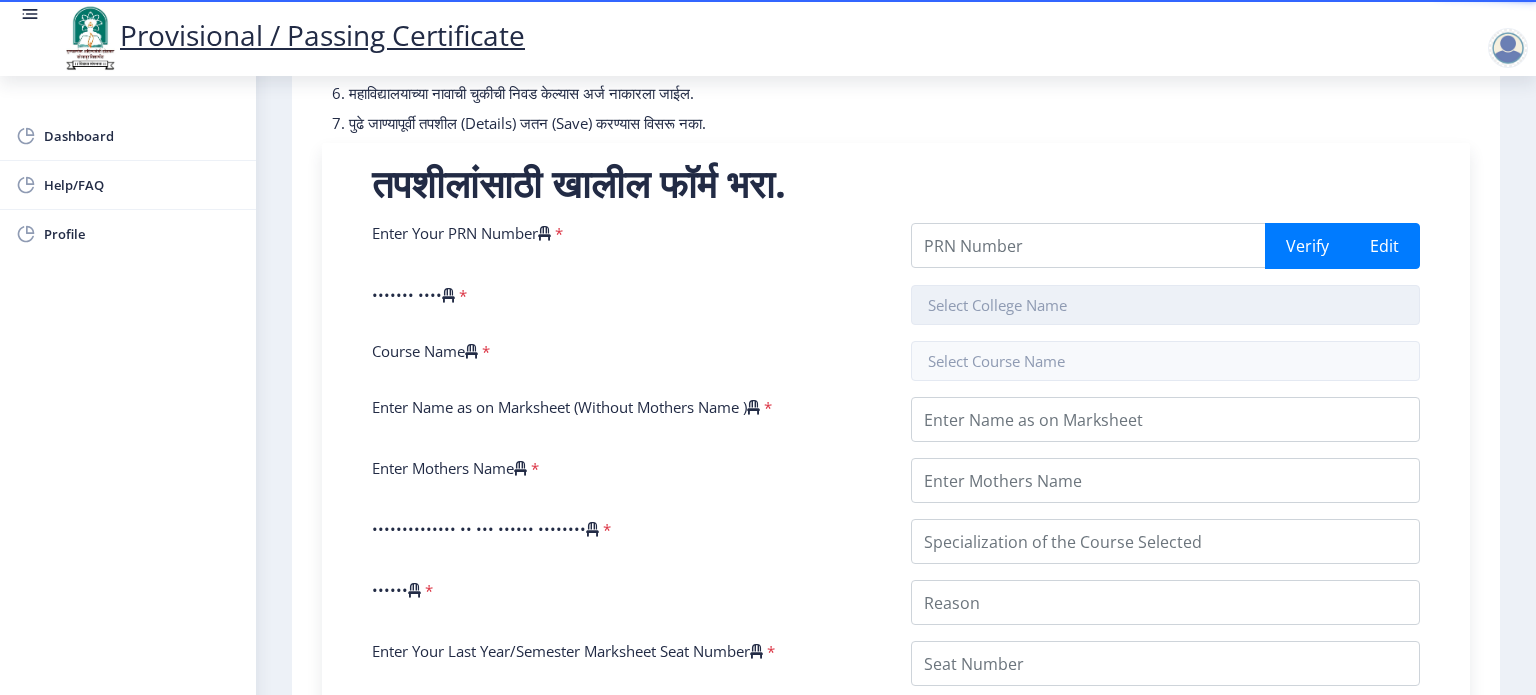 click at bounding box center [1165, 305] 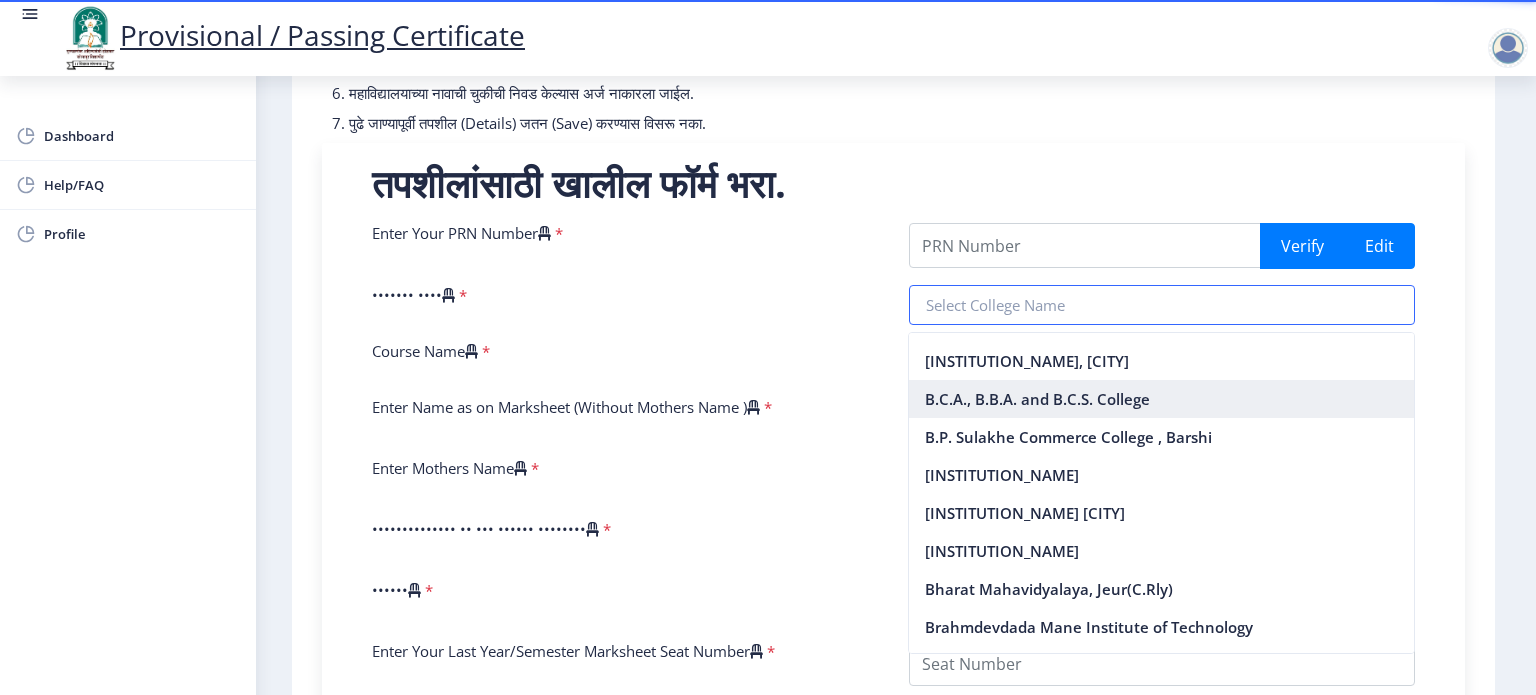 scroll, scrollTop: 55, scrollLeft: 0, axis: vertical 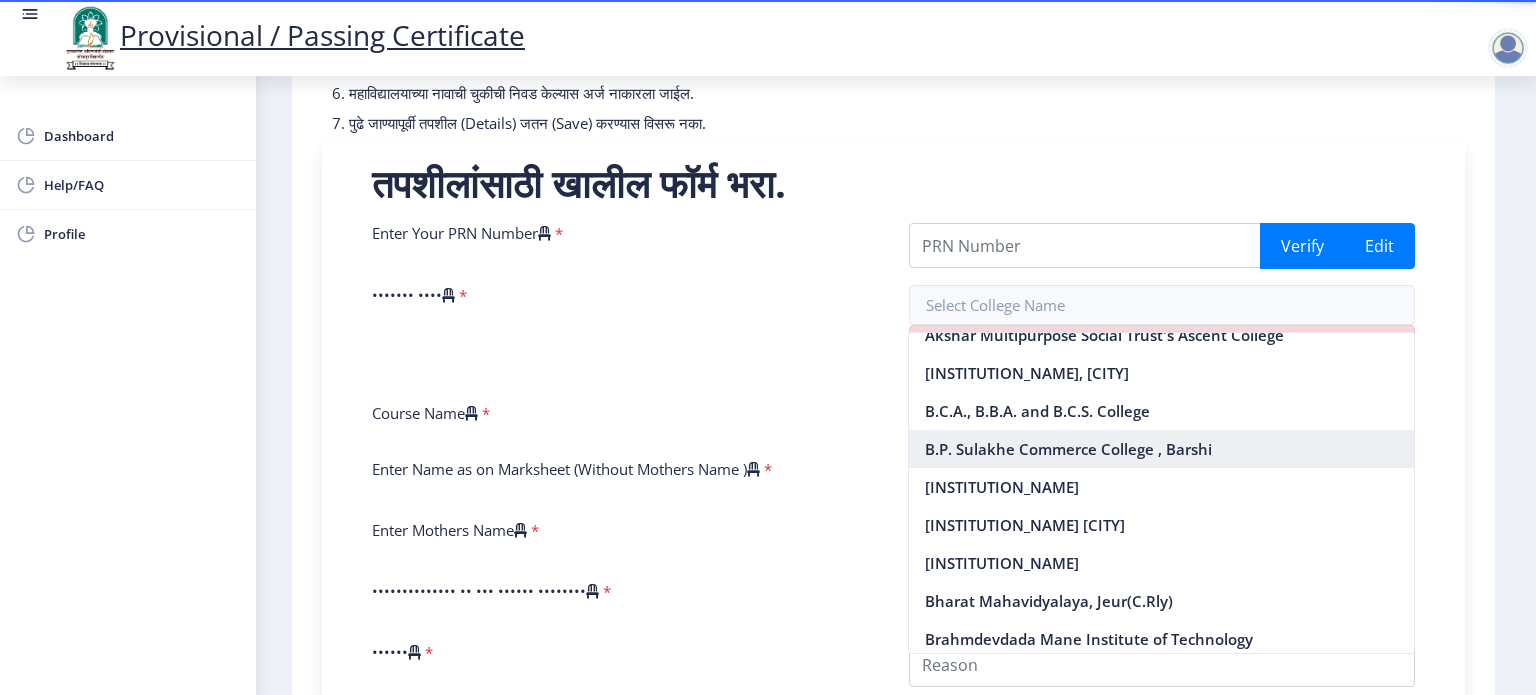 click on "B.P. Sulakhe Commerce College , Barshi" at bounding box center [1161, 449] 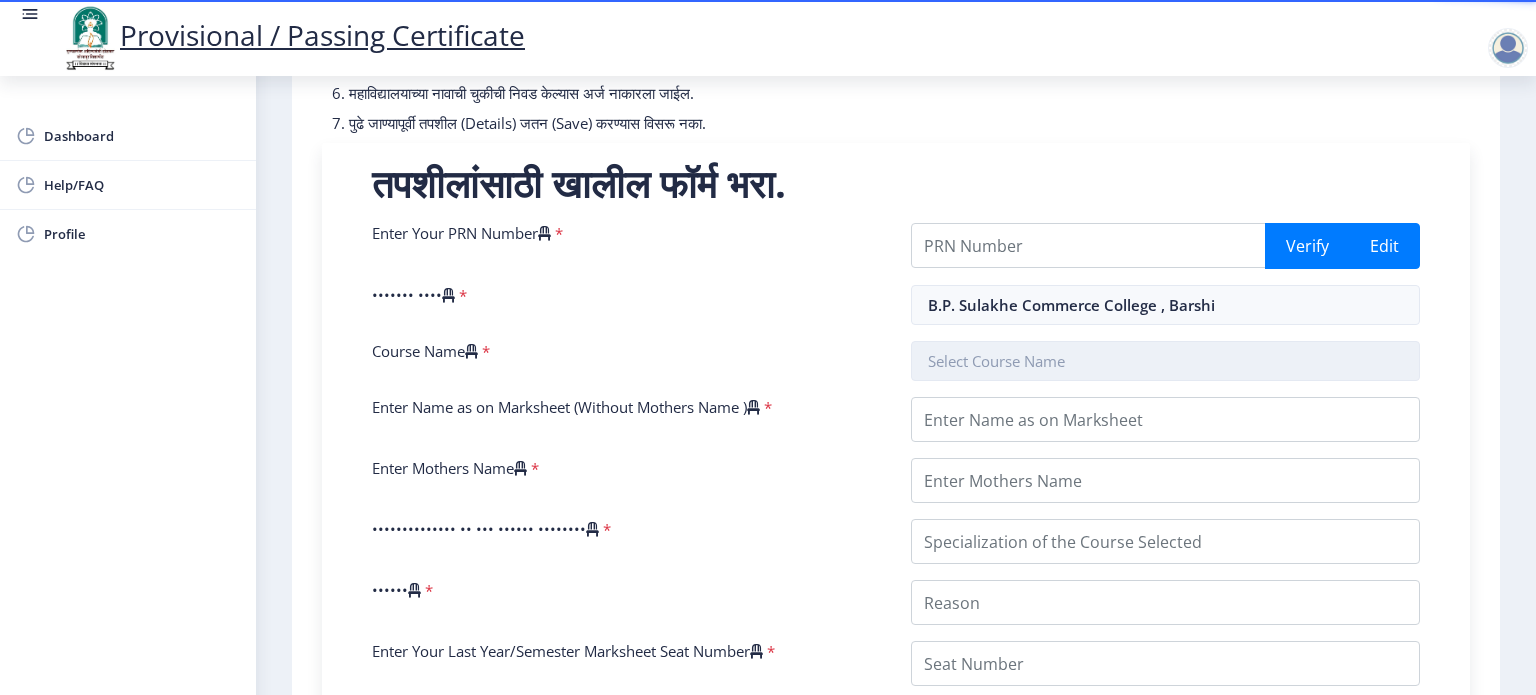click at bounding box center (1165, 361) 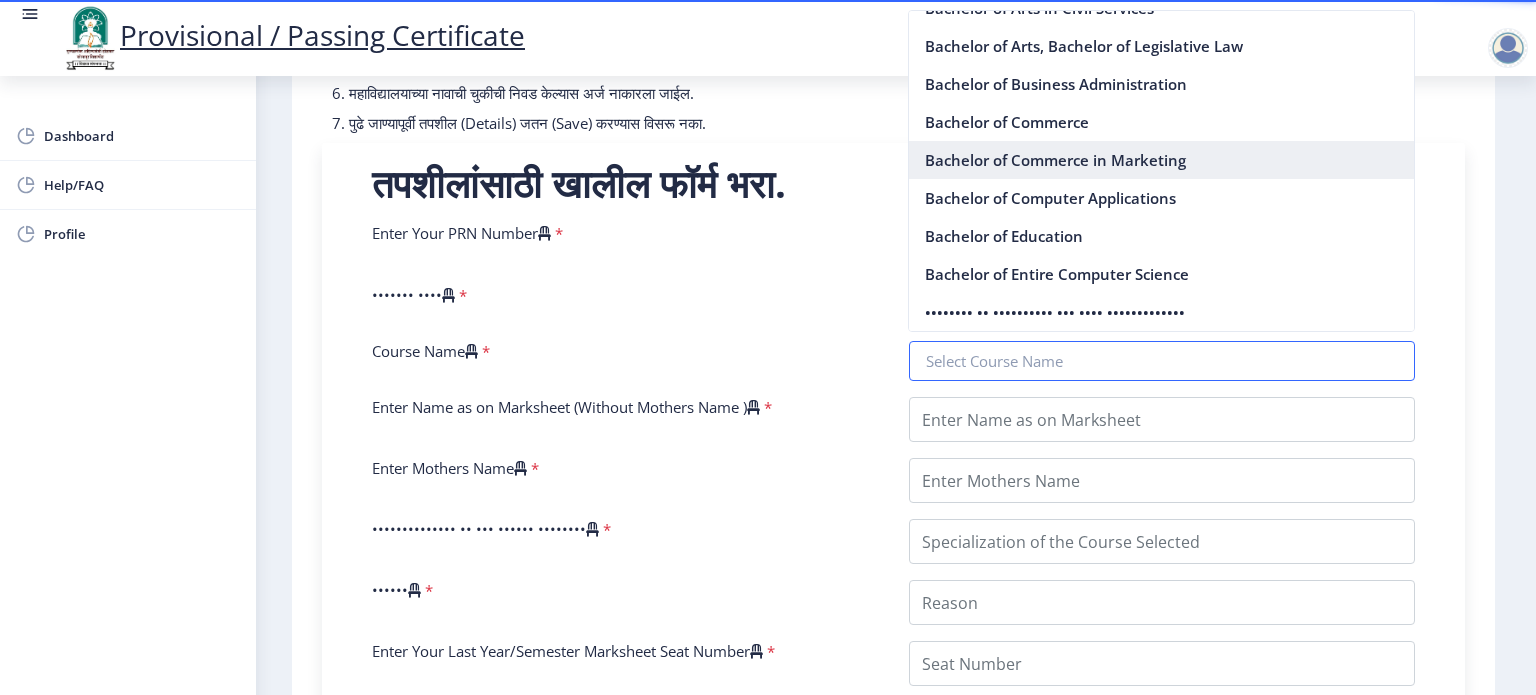 scroll, scrollTop: 104, scrollLeft: 0, axis: vertical 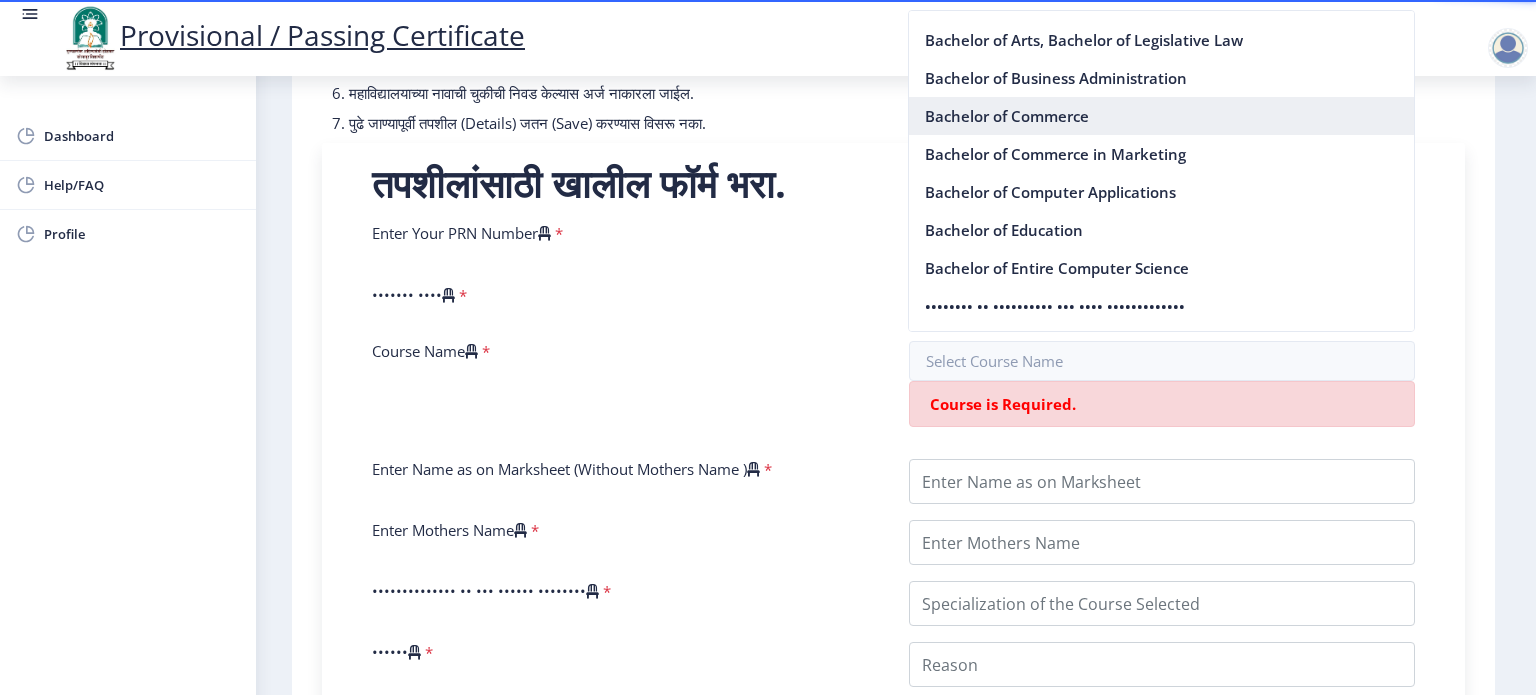 click on "Bachelor of Commerce" at bounding box center [1161, 116] 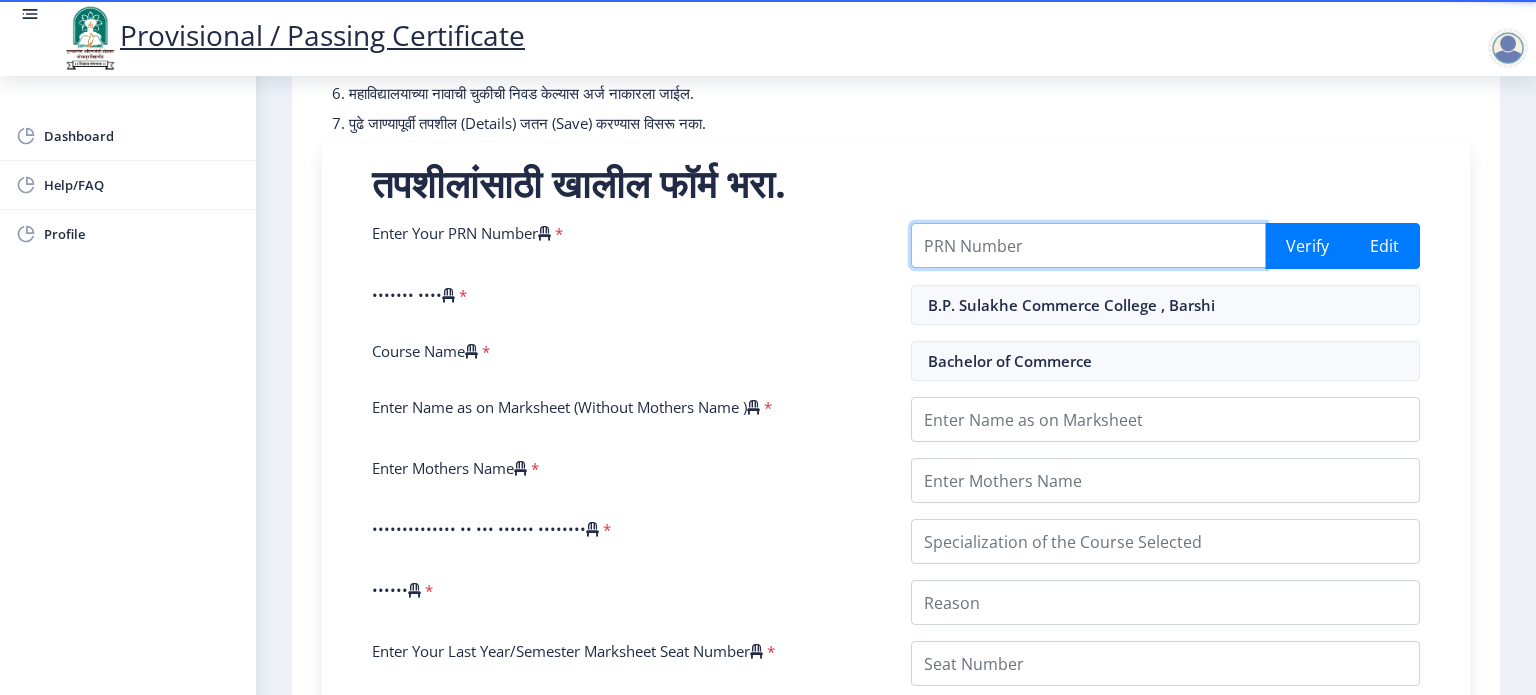 click on "Enter Your PRN Number" at bounding box center [1088, 245] 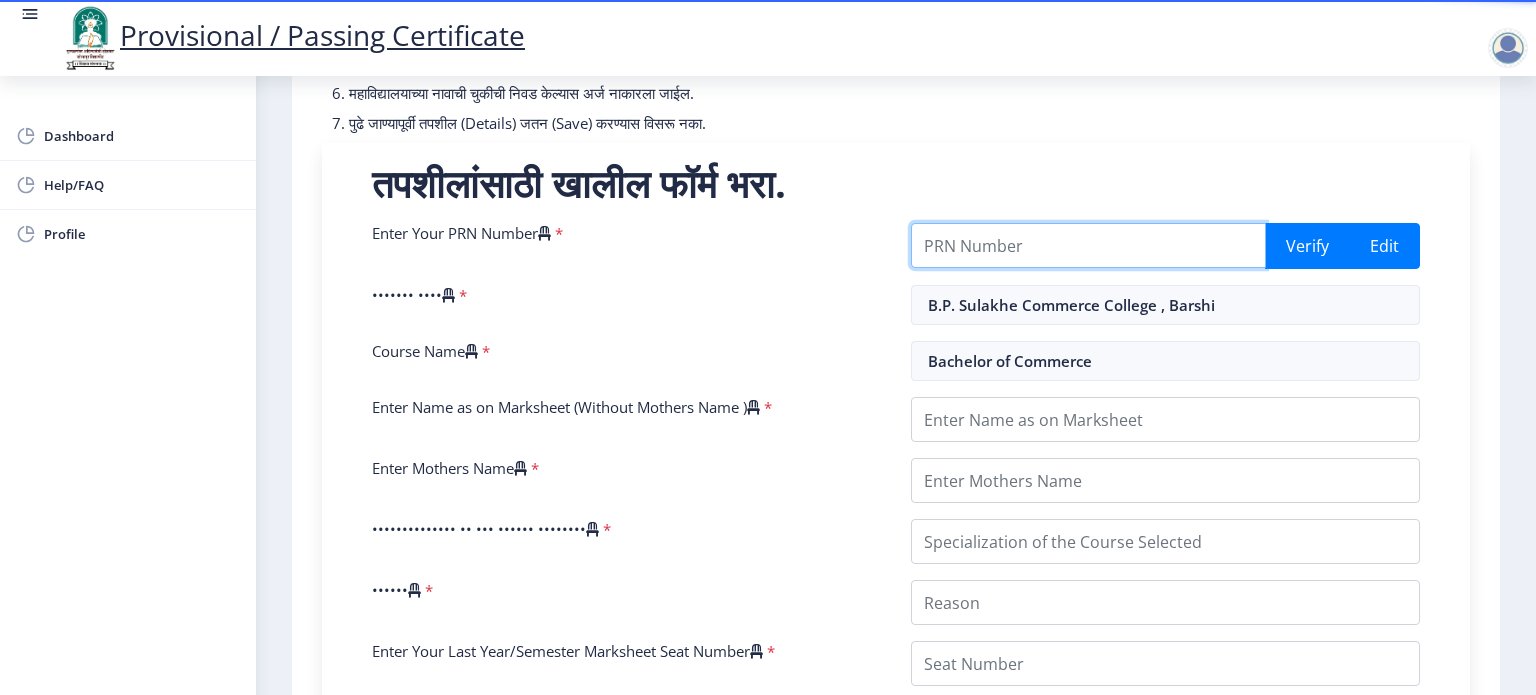 type on "••••••••••••••••" 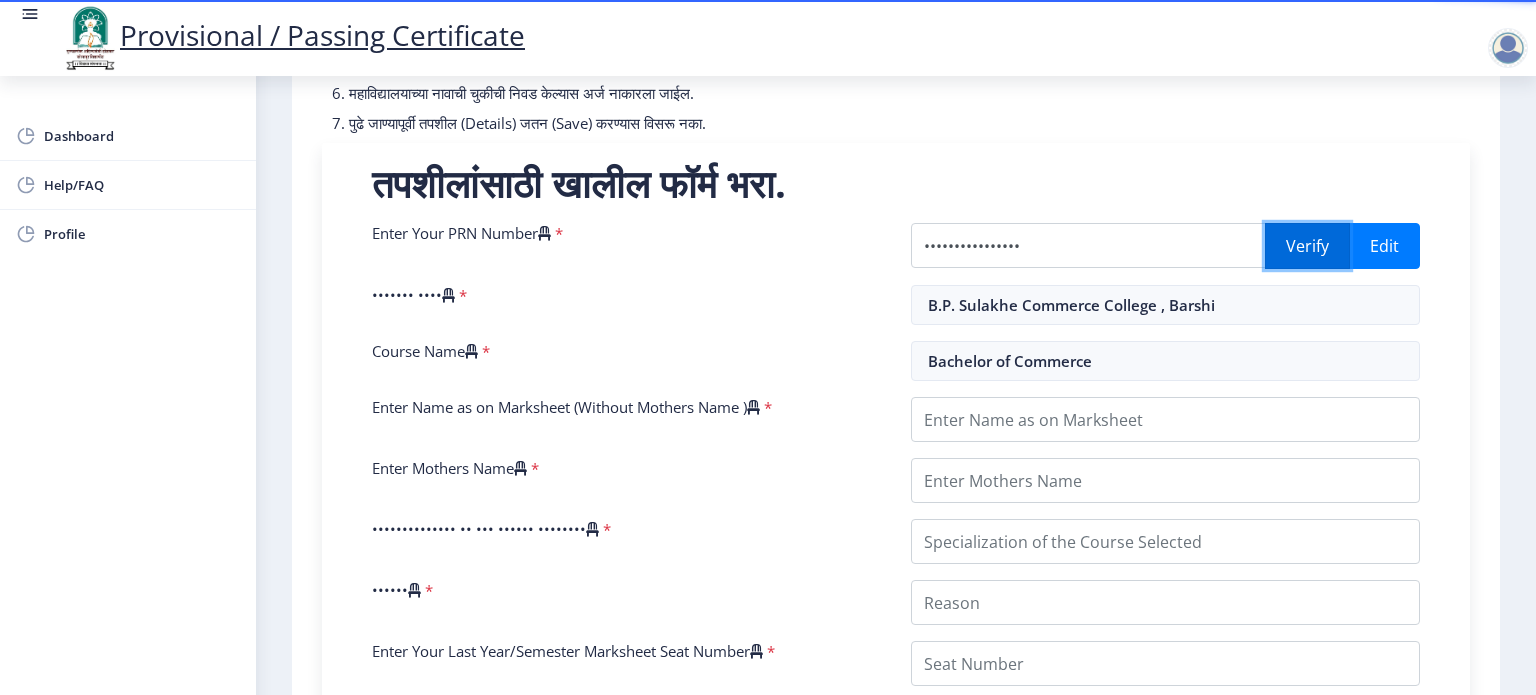 click on "Verify" at bounding box center (1307, 246) 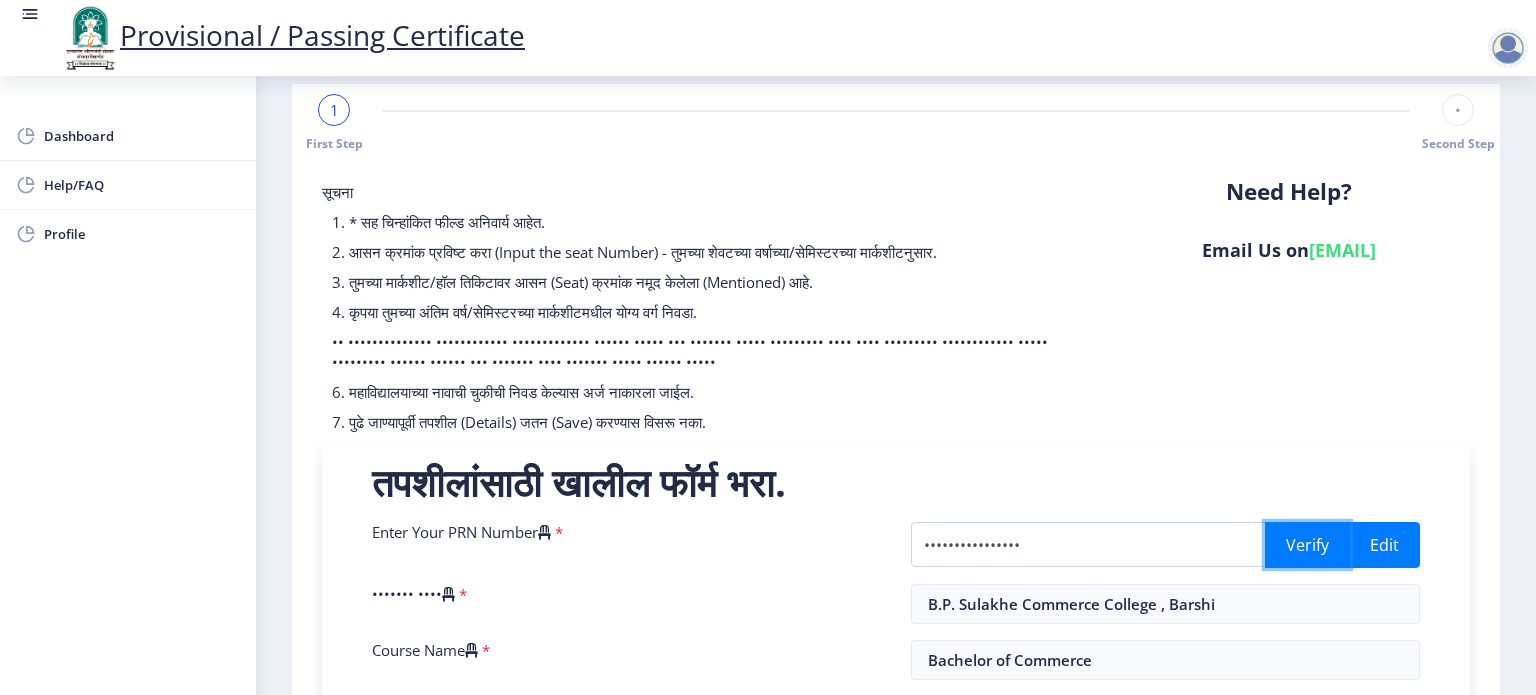scroll, scrollTop: 0, scrollLeft: 0, axis: both 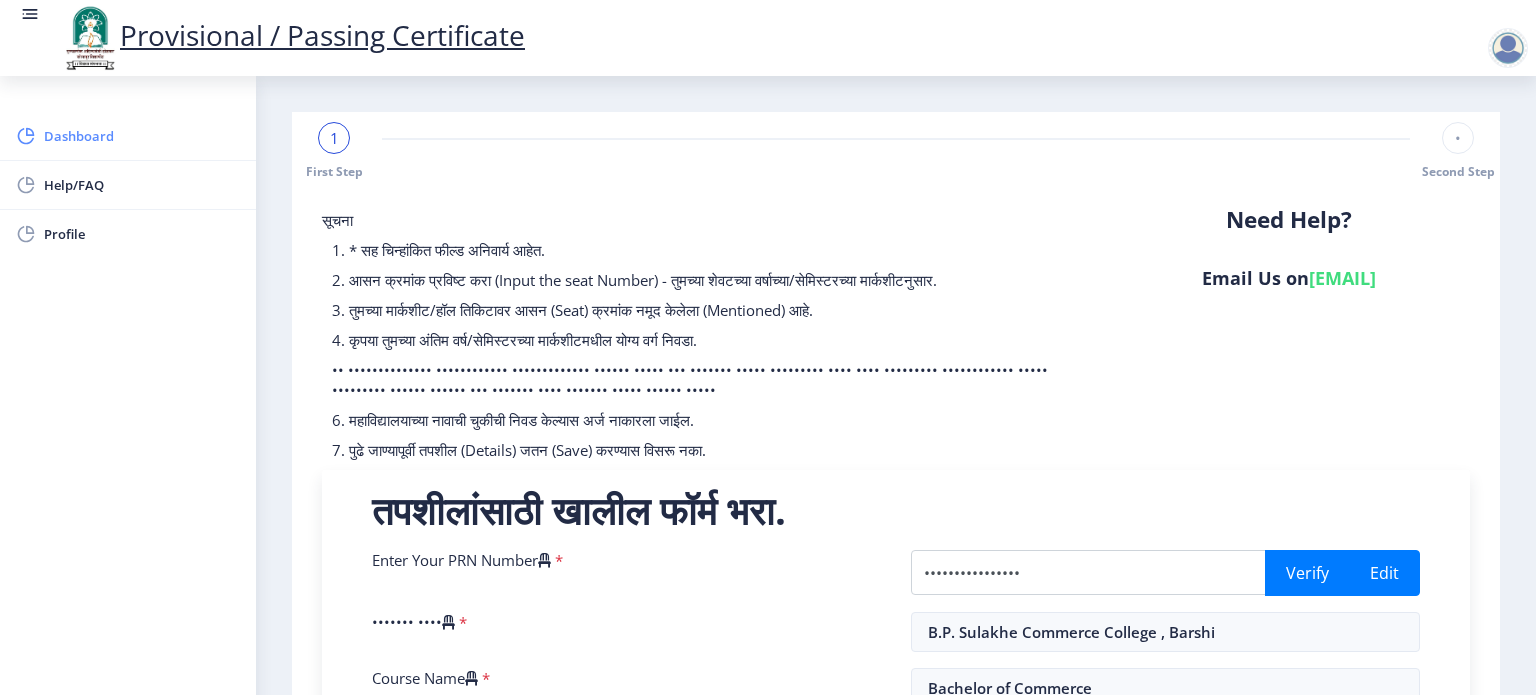 click on "Dashboard" at bounding box center (142, 136) 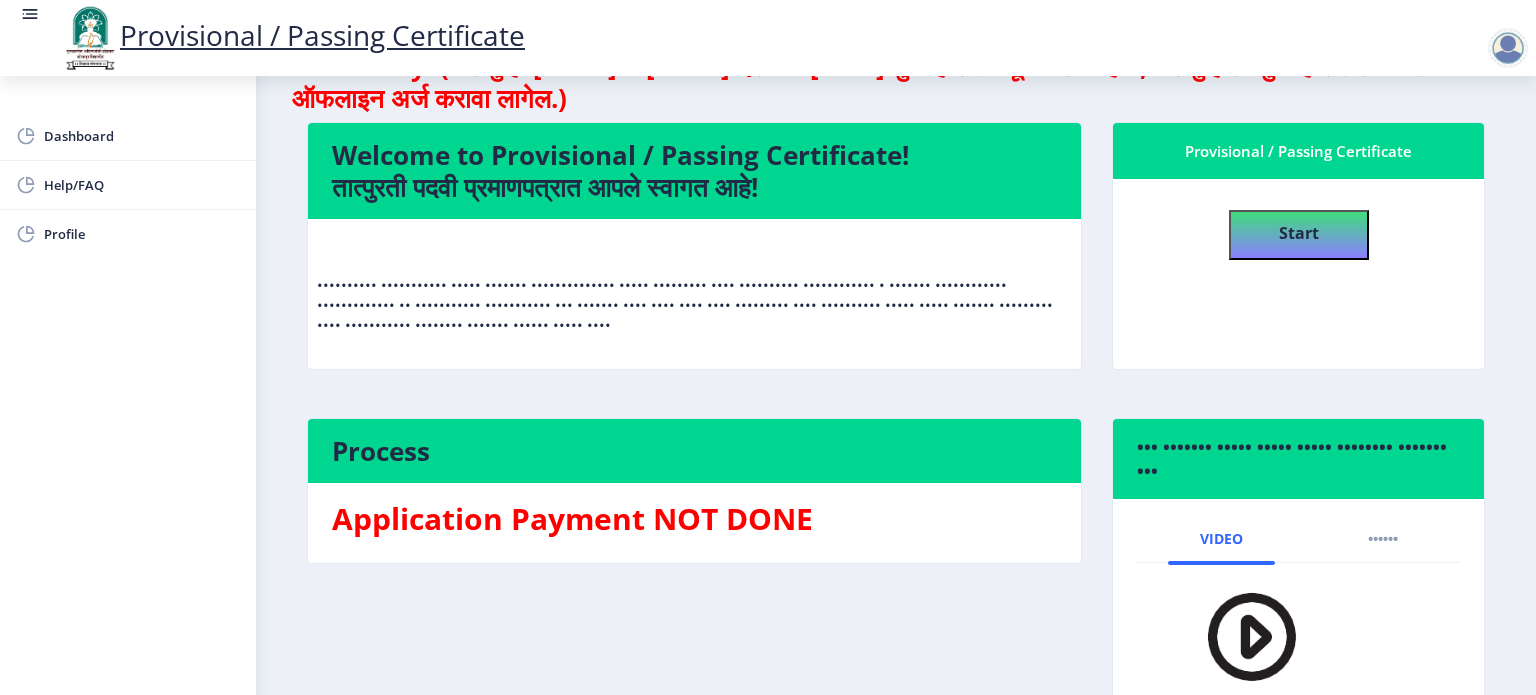 scroll, scrollTop: 95, scrollLeft: 0, axis: vertical 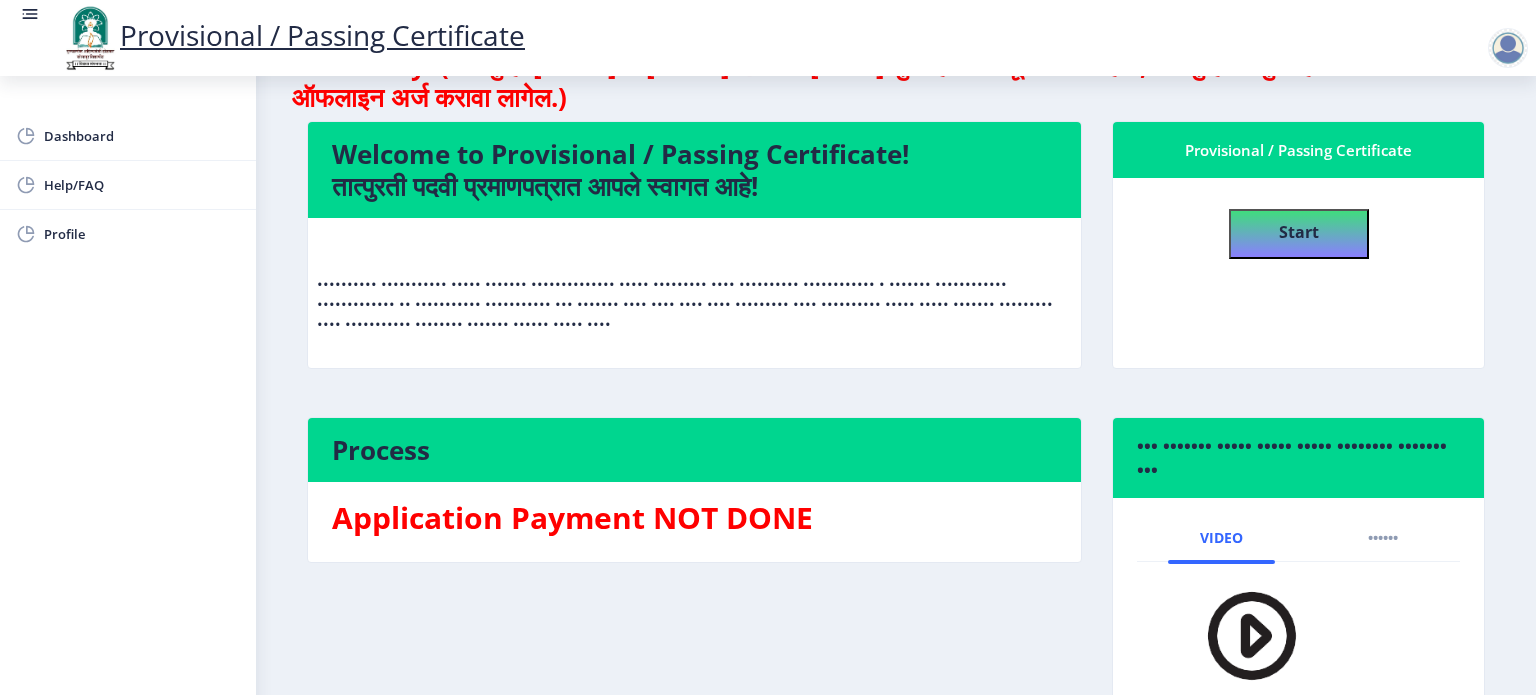 click at bounding box center [1239, 635] 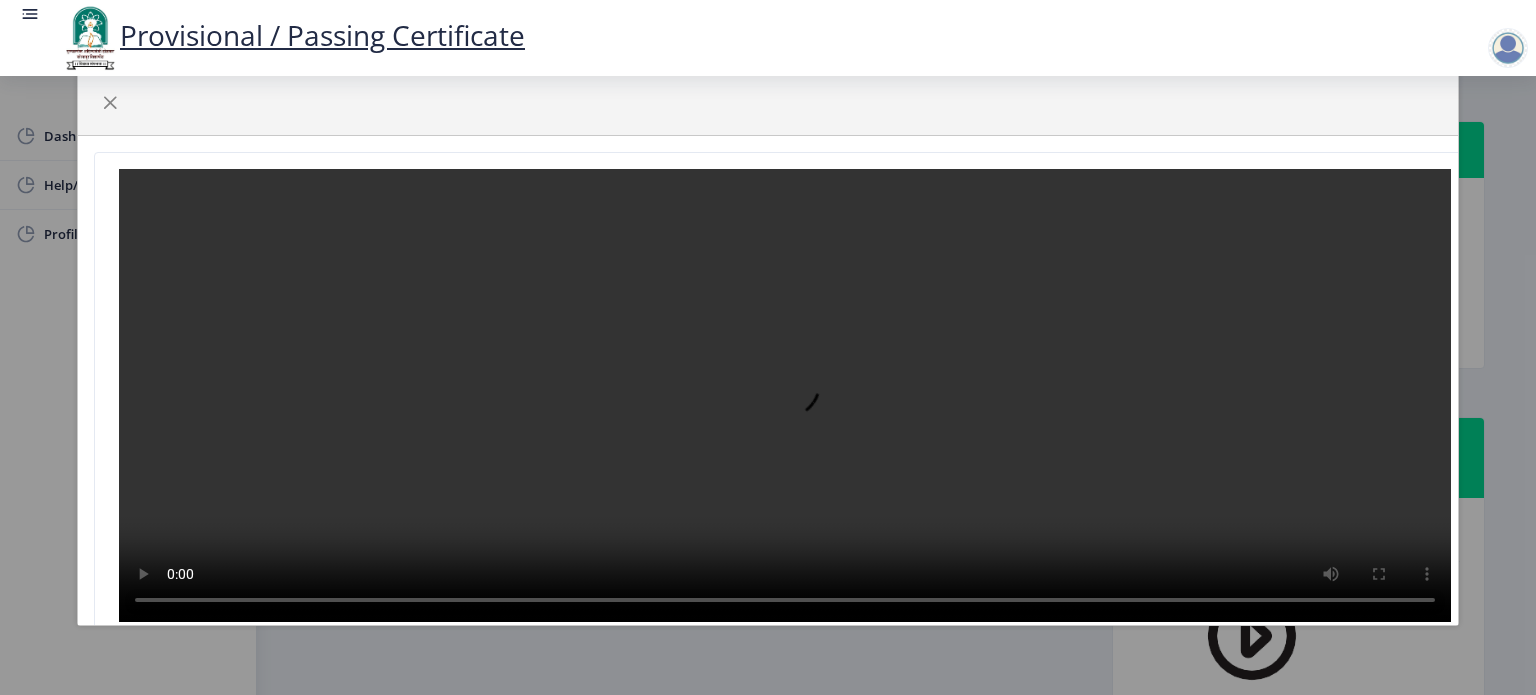 click at bounding box center (785, 395) 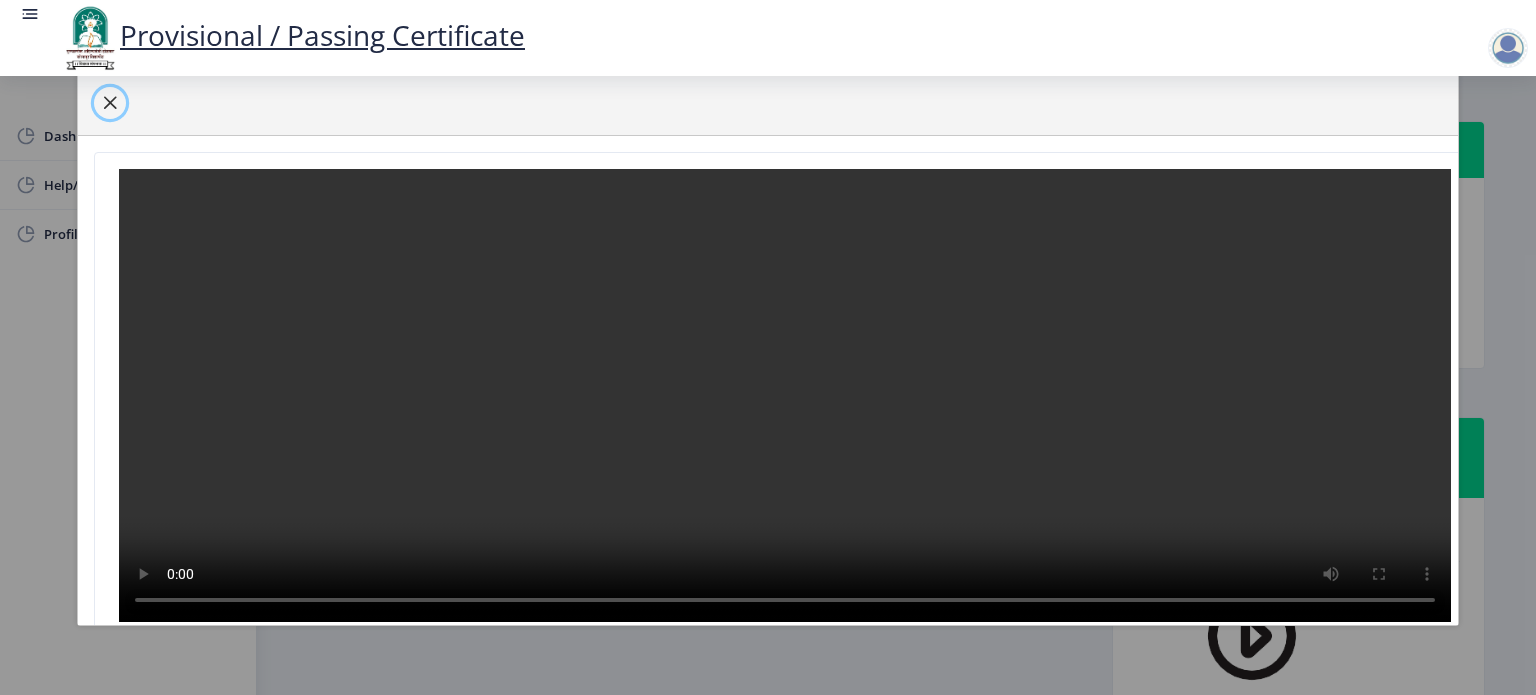 click at bounding box center (110, 103) 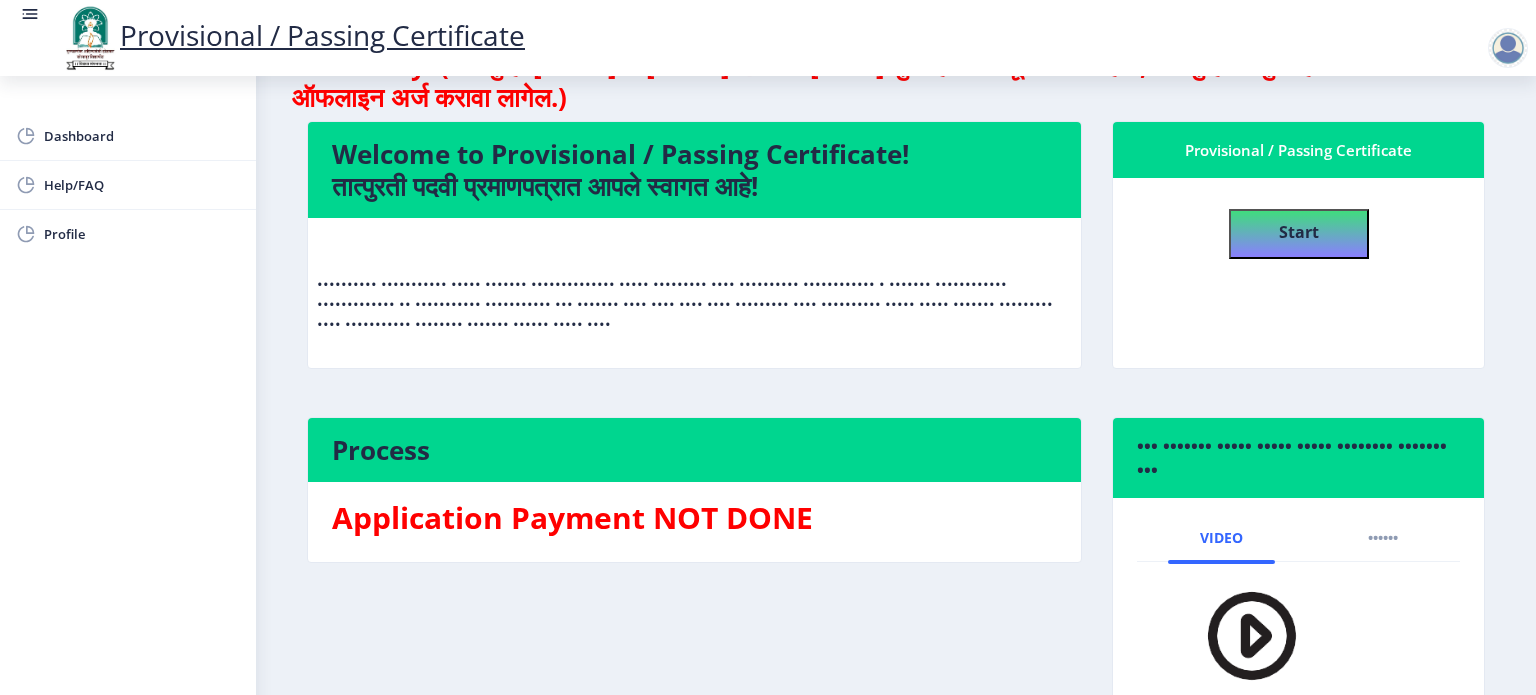 click at bounding box center (30, 14) 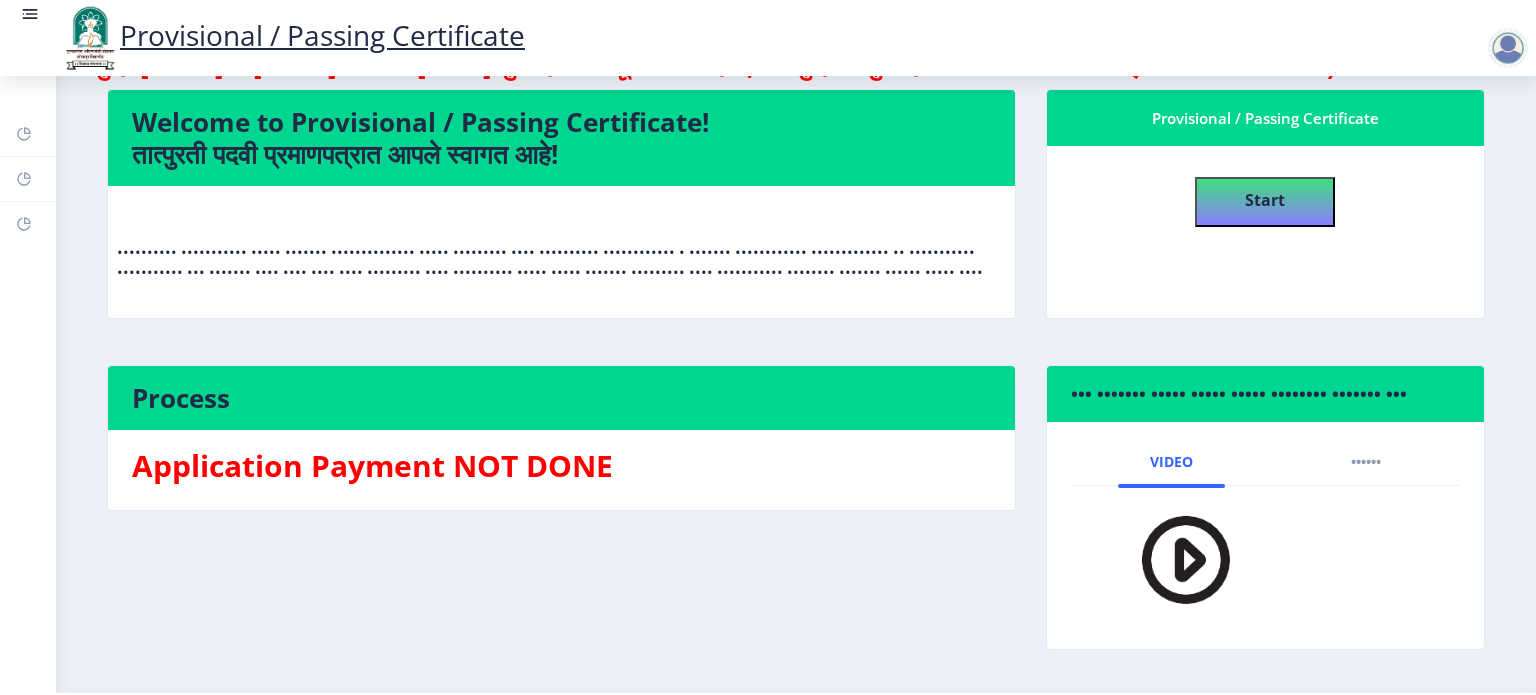 click at bounding box center (1508, 48) 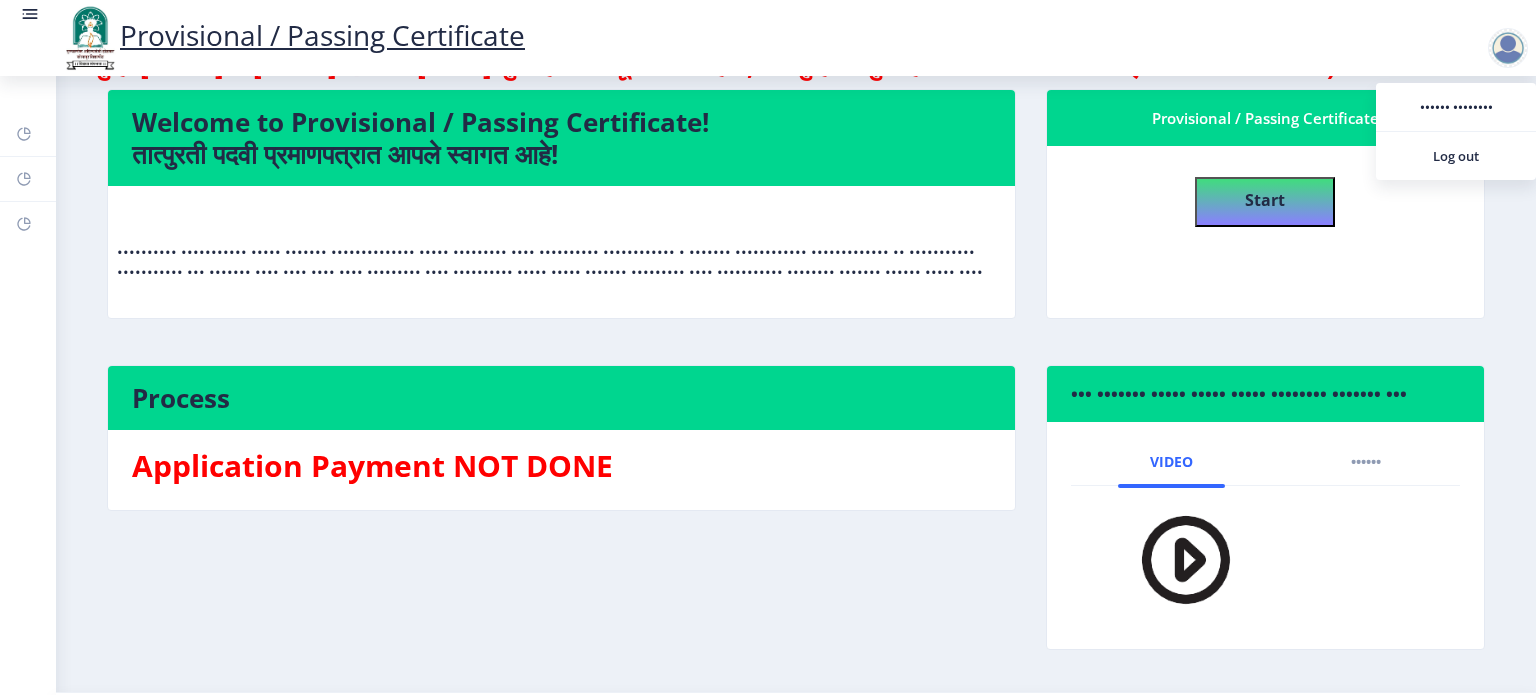 scroll, scrollTop: 0, scrollLeft: 0, axis: both 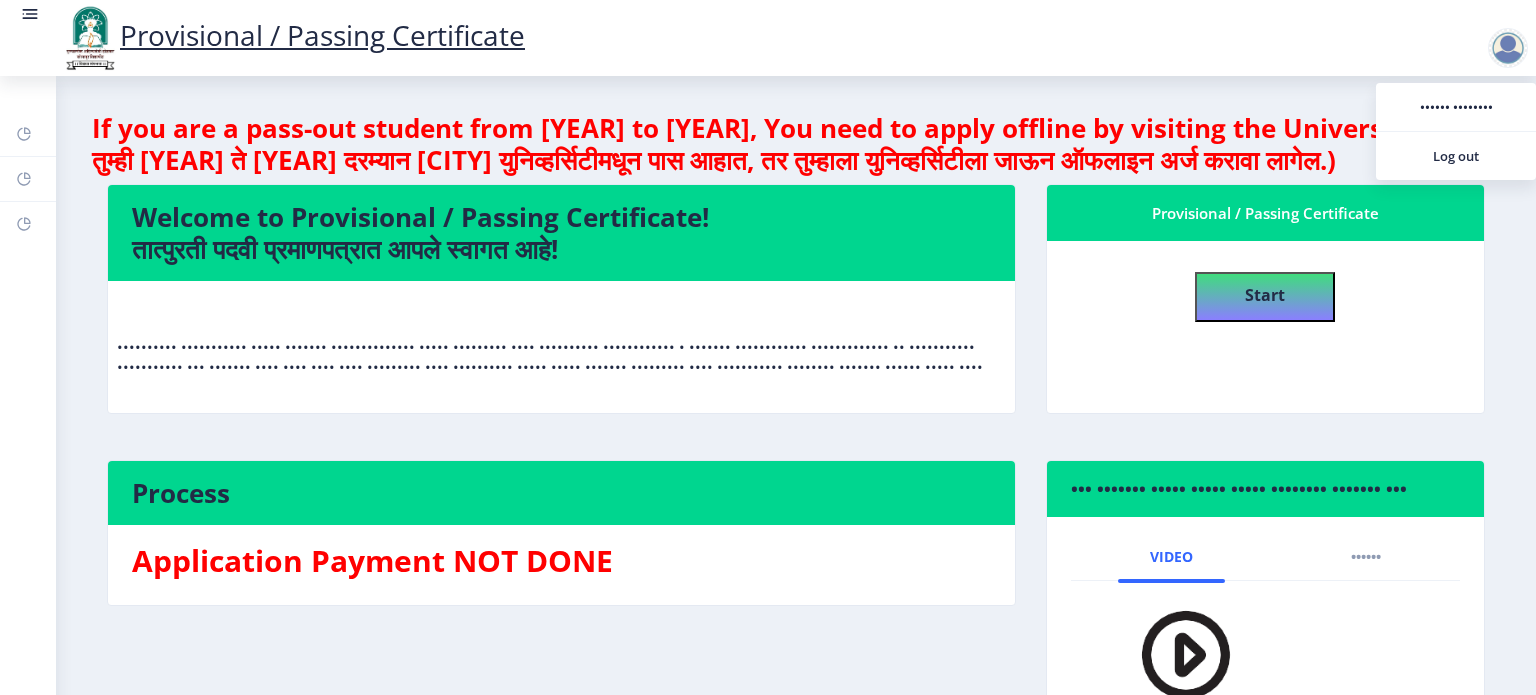 click at bounding box center (32, 14) 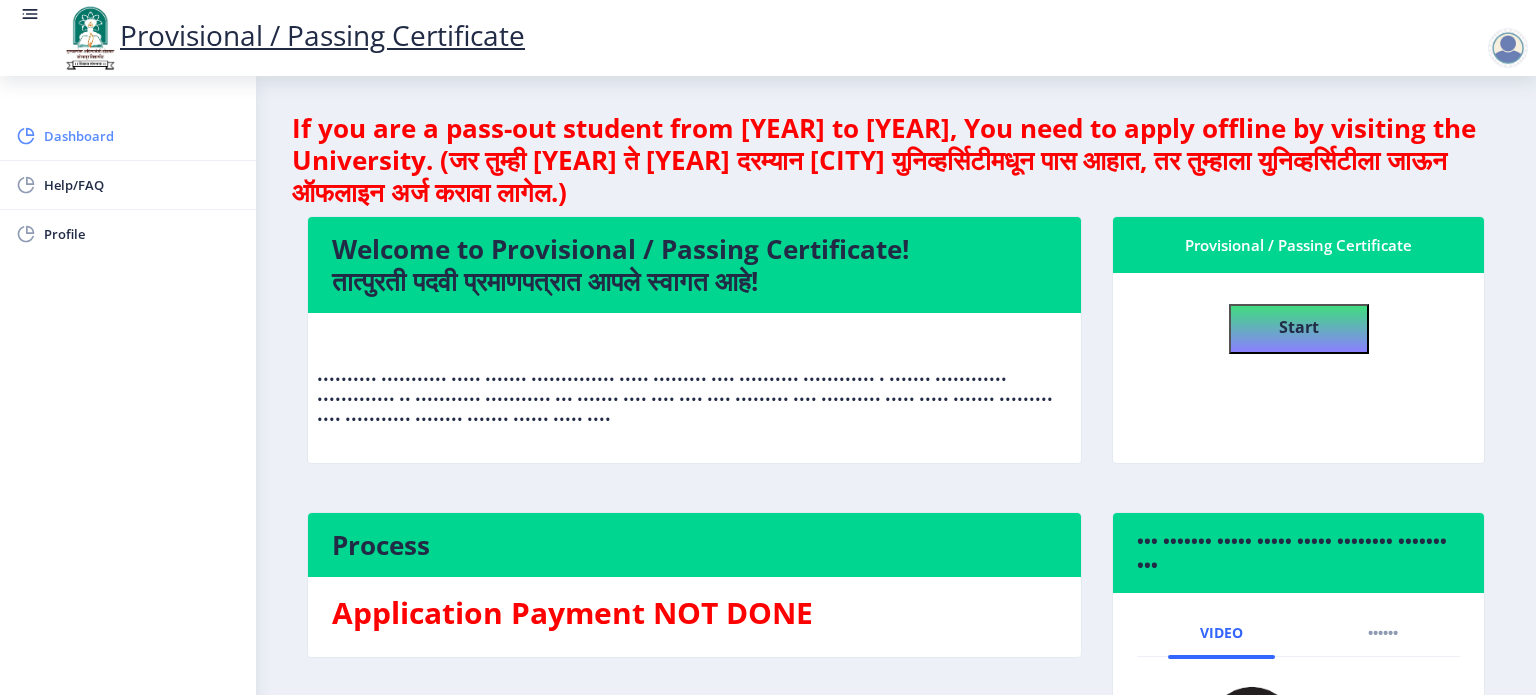 click on "Dashboard" at bounding box center [142, 136] 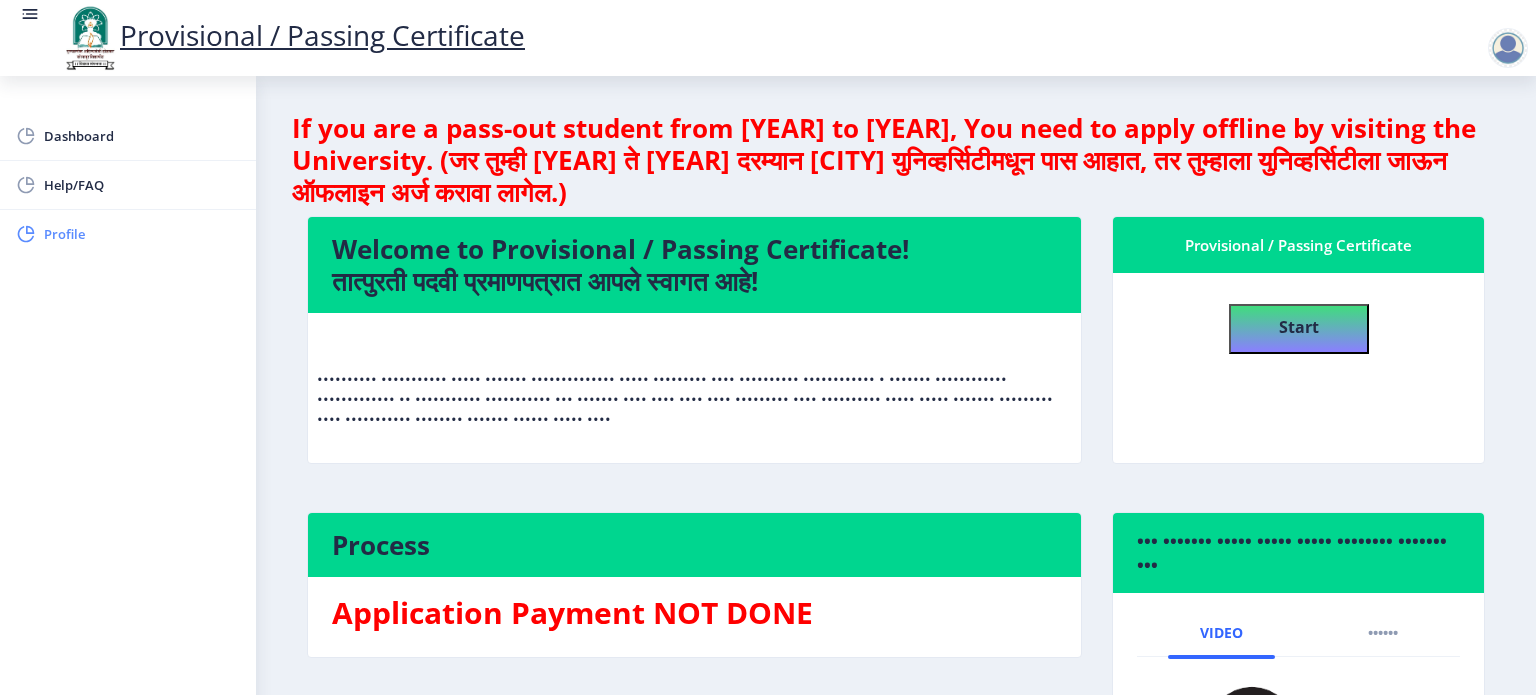 click on "Profile" at bounding box center [142, 234] 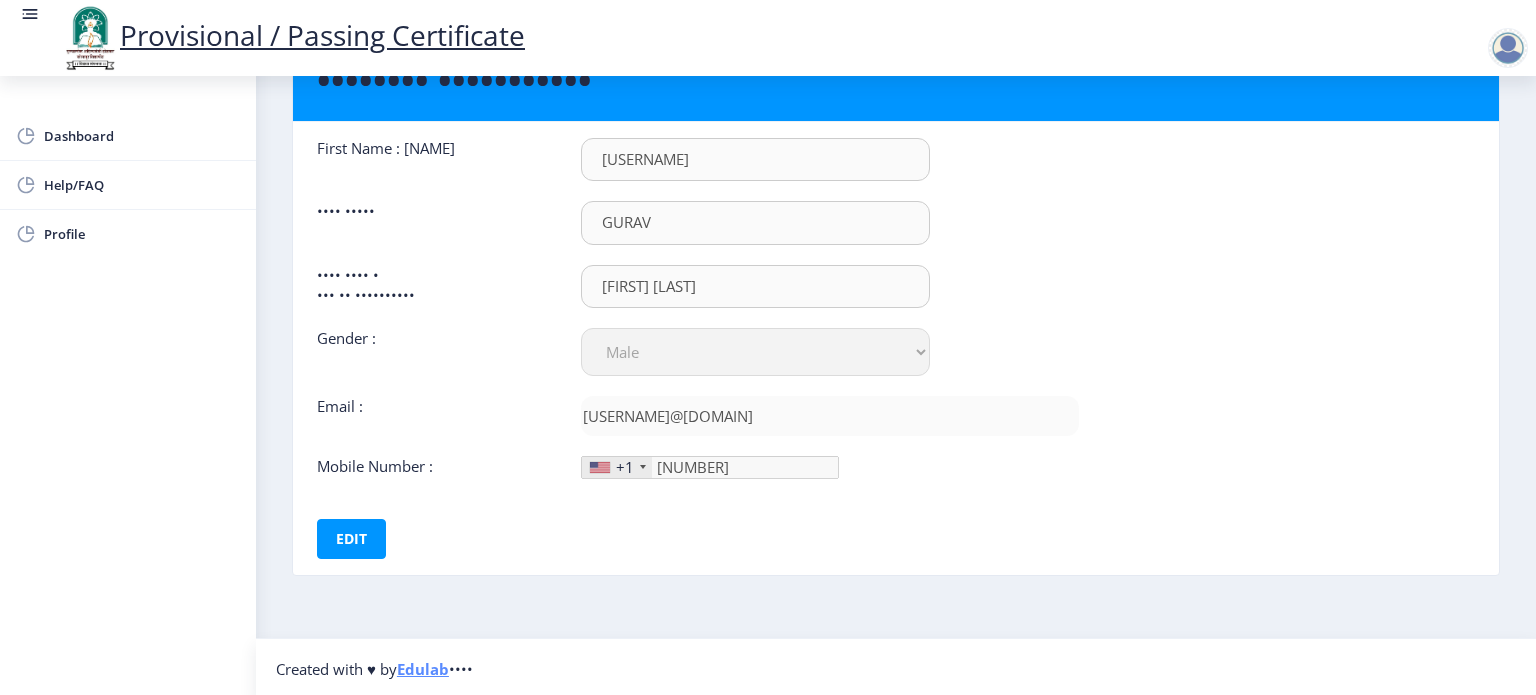 scroll, scrollTop: 0, scrollLeft: 0, axis: both 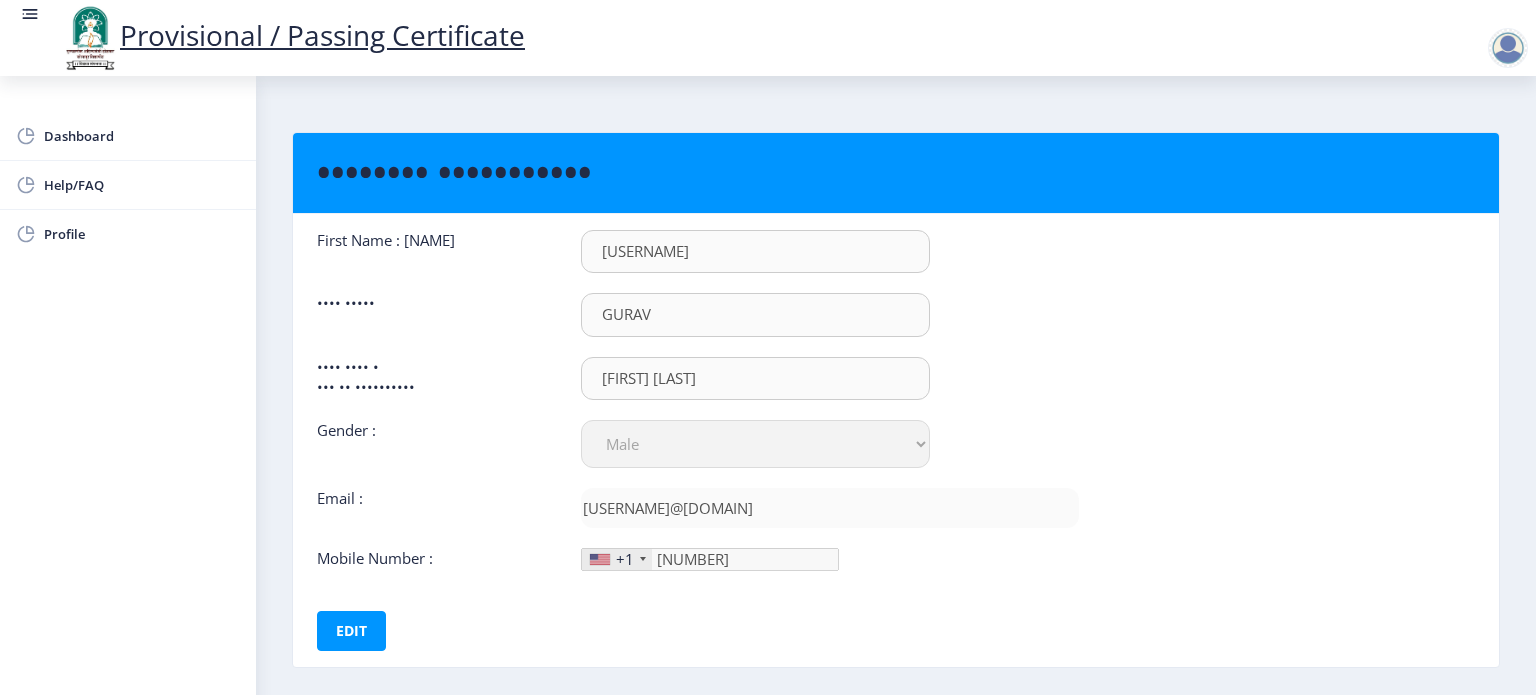 click at bounding box center (1508, 48) 